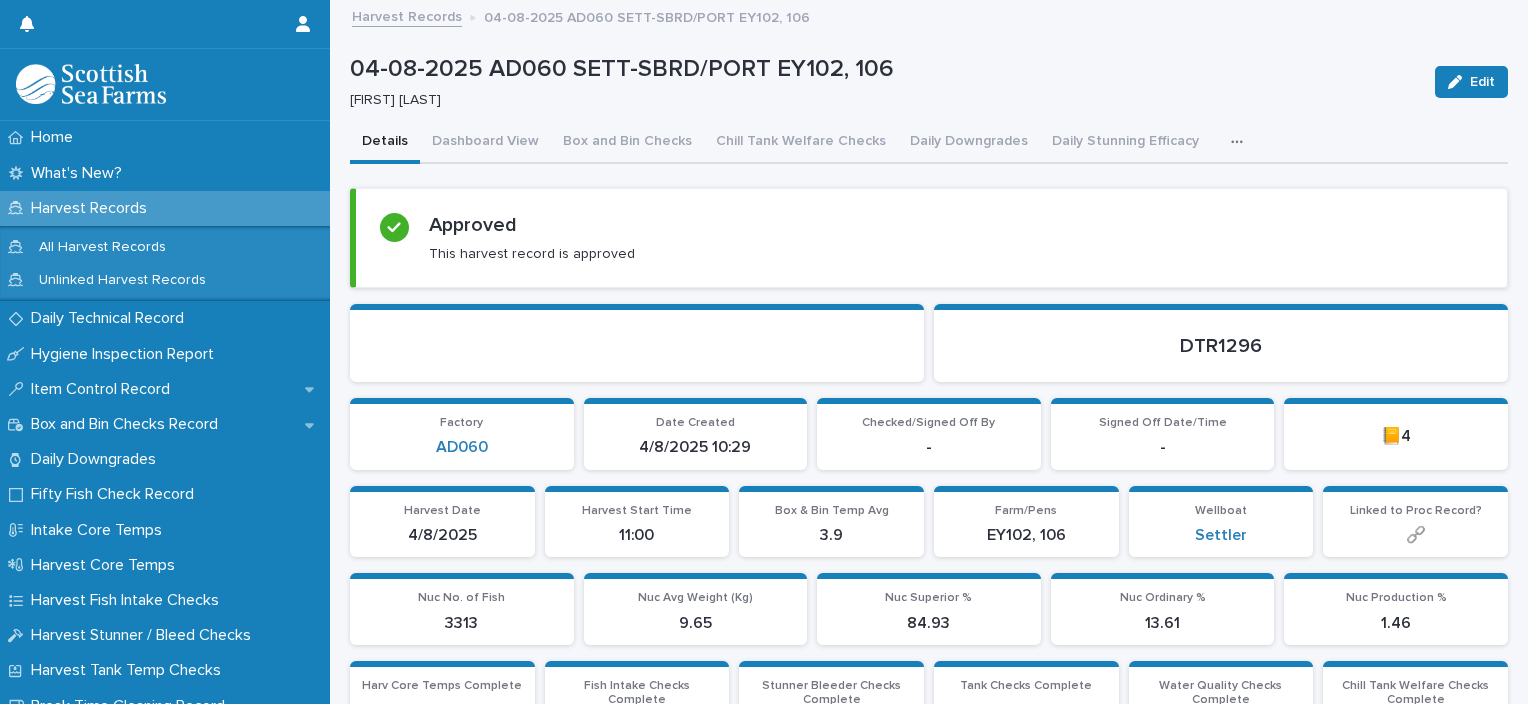 scroll, scrollTop: 0, scrollLeft: 0, axis: both 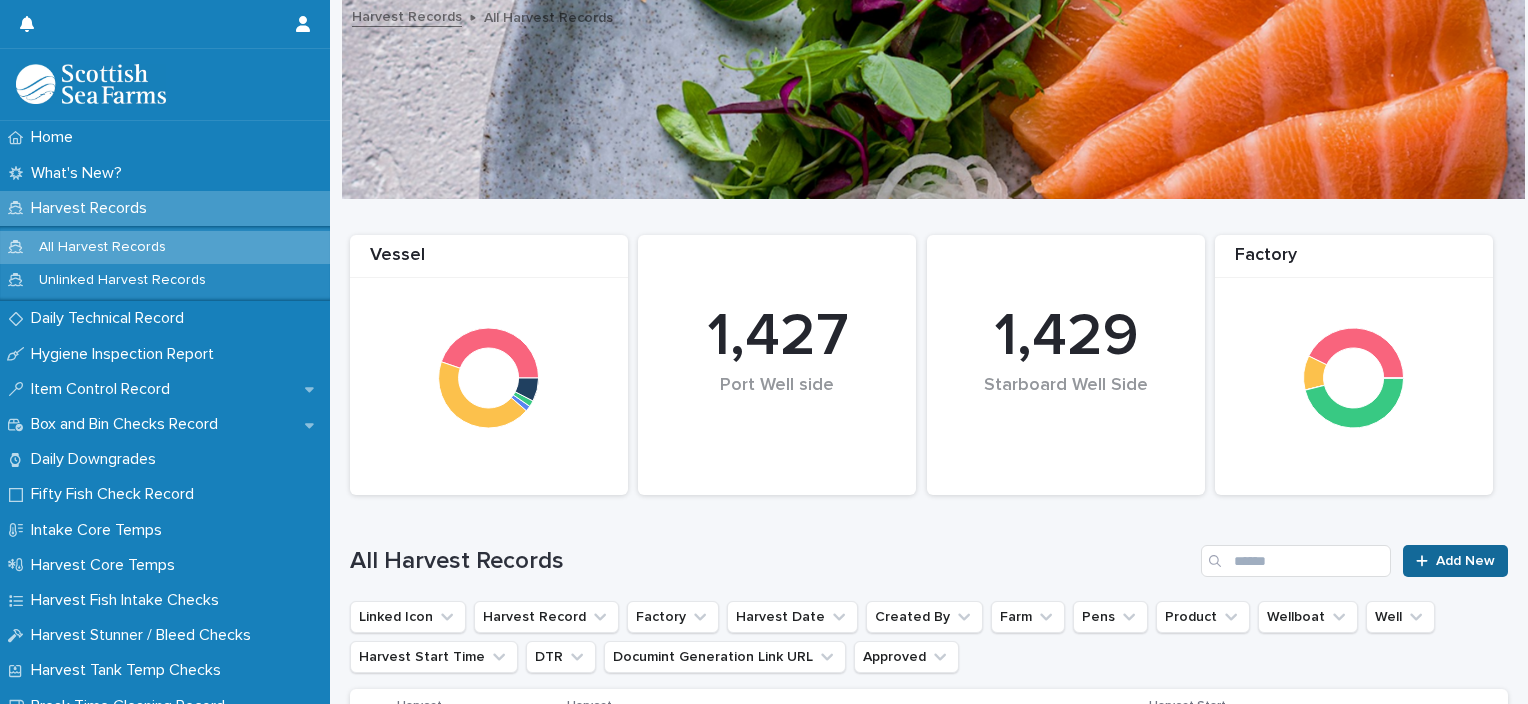 click on "Add New" at bounding box center [1465, 561] 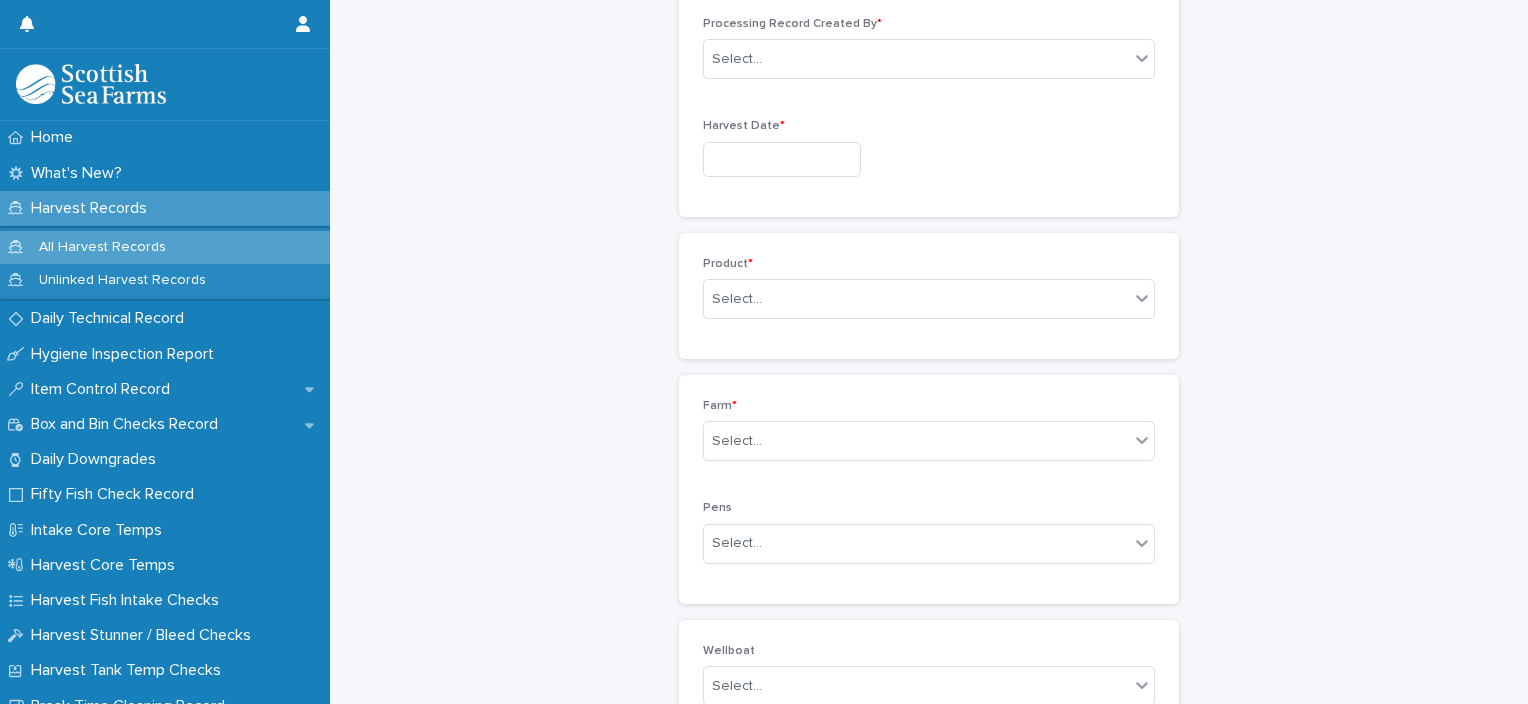 scroll, scrollTop: 228, scrollLeft: 0, axis: vertical 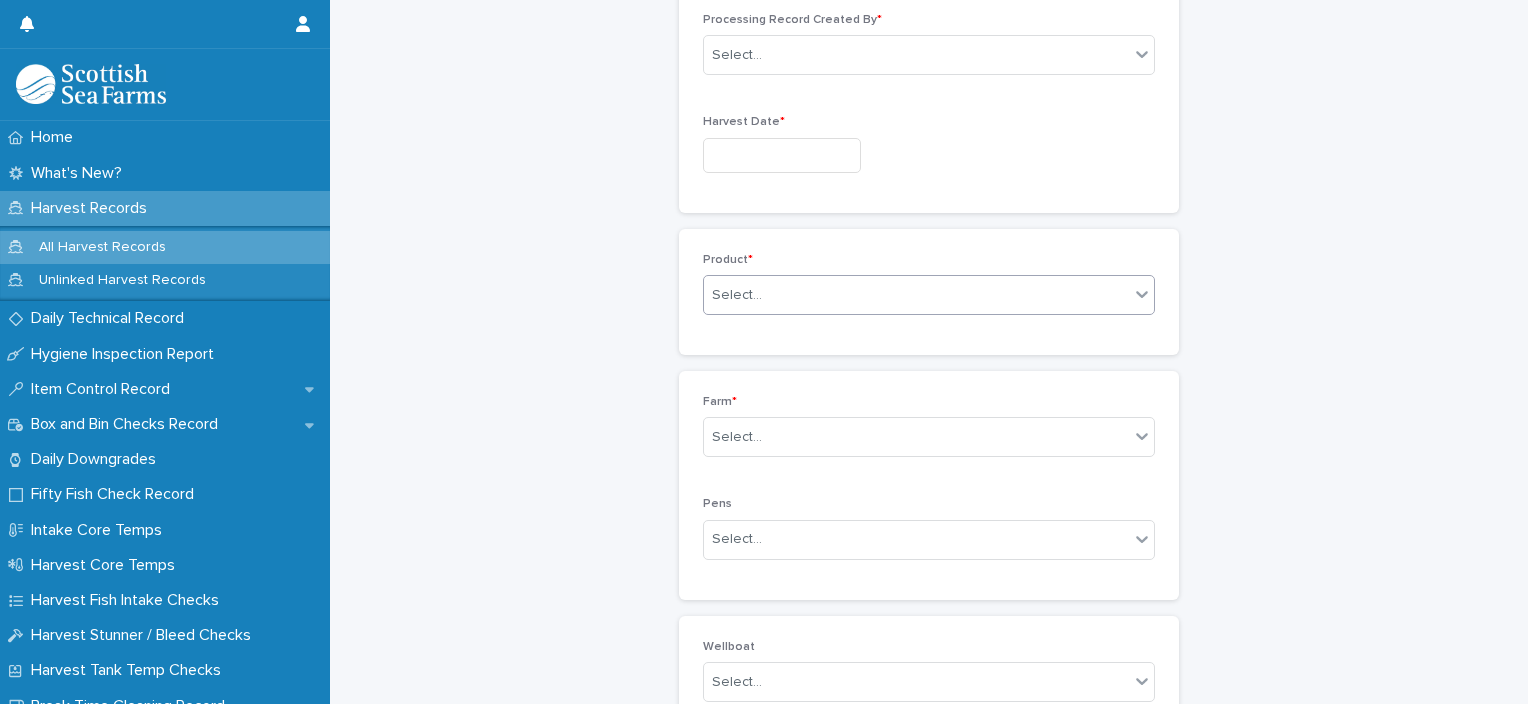 click on "Select..." at bounding box center [916, 295] 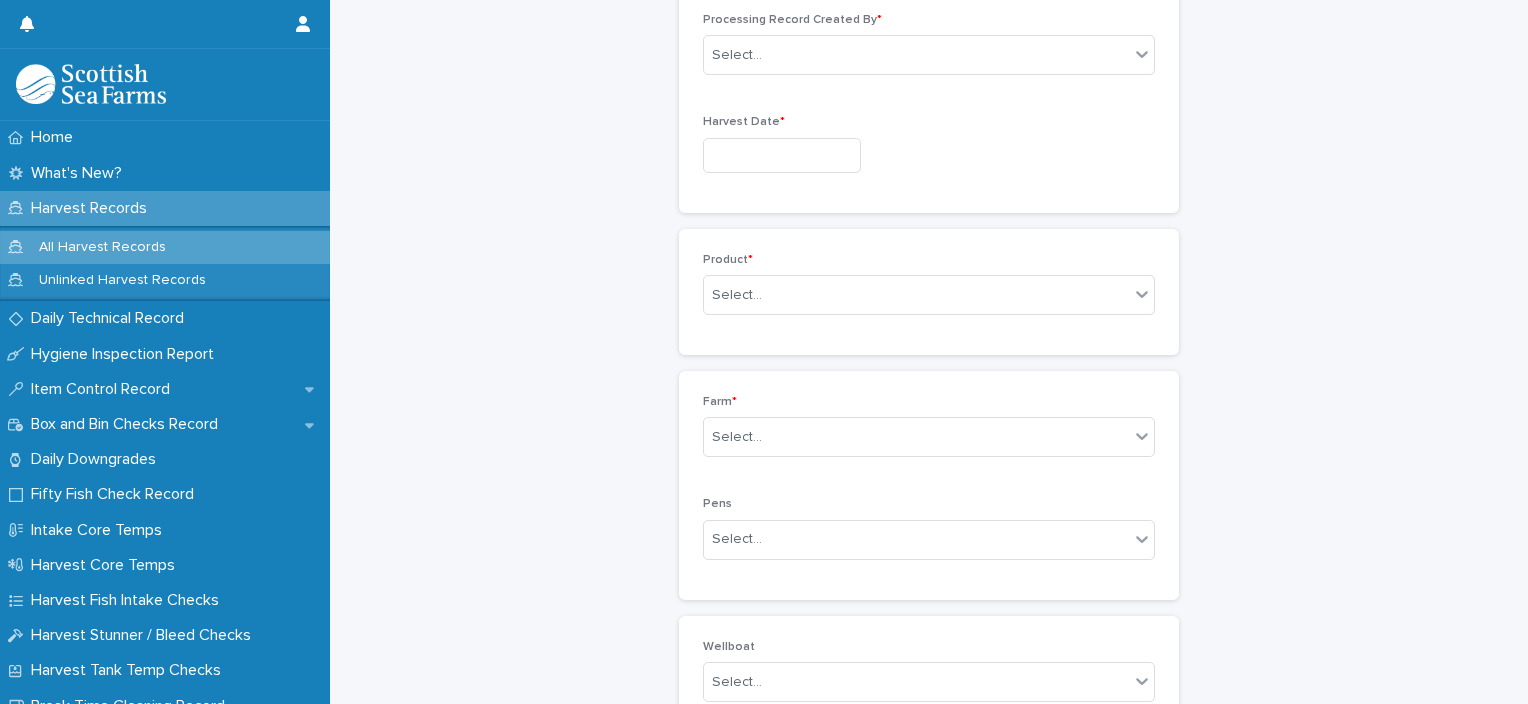 click on "Harvest Records: add new Loading... Saving… Loading... Saving… Loading... Saving… Factory * Select... Processing Record Created By * Select... Harvest Date * Product * Select... Farm * Select... Pens Select... Wellboat Select... Well Select... Start Time Hrs Select... Start Time Min Select... Sorry, there was an error saving your record. Please try again. Please fill out the required fields above. Save" at bounding box center (929, 456) 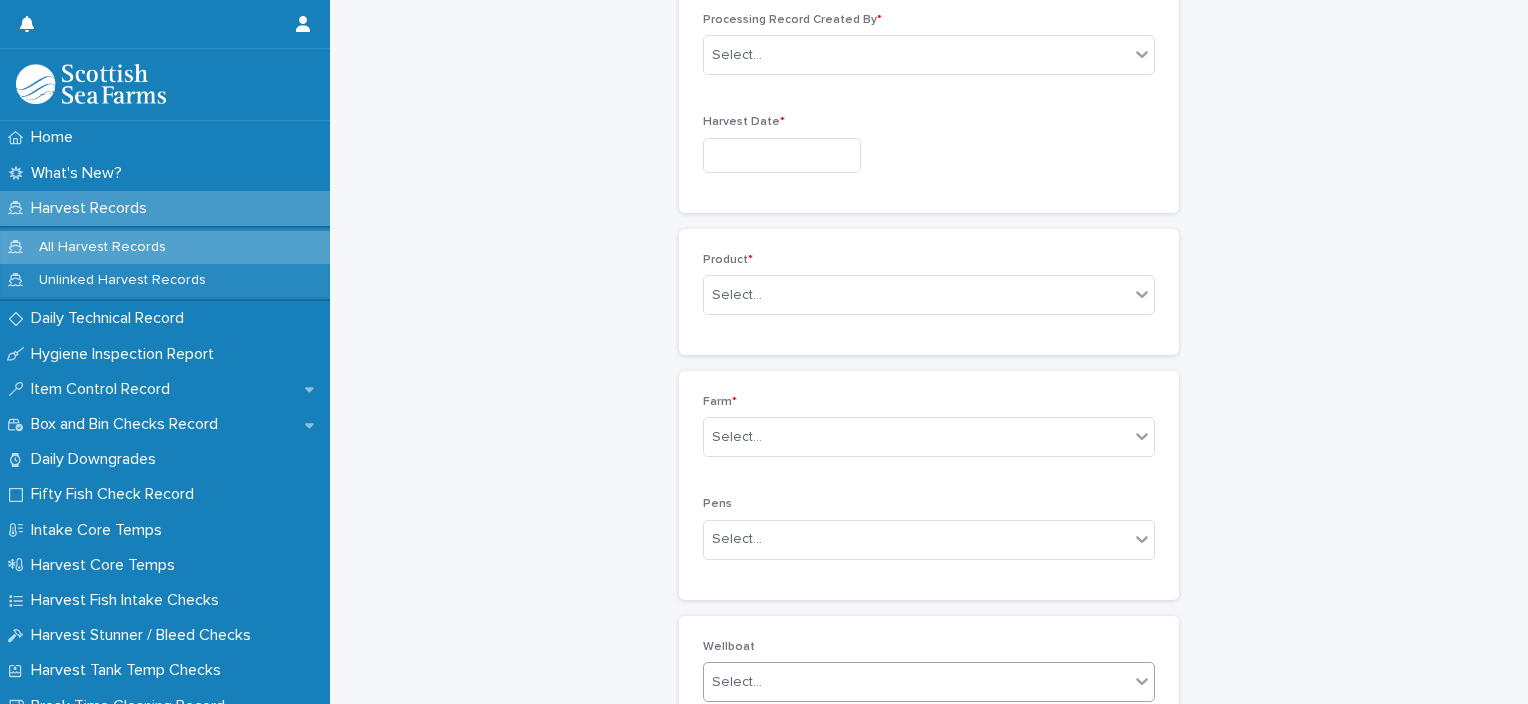 click on "Select..." at bounding box center [916, 682] 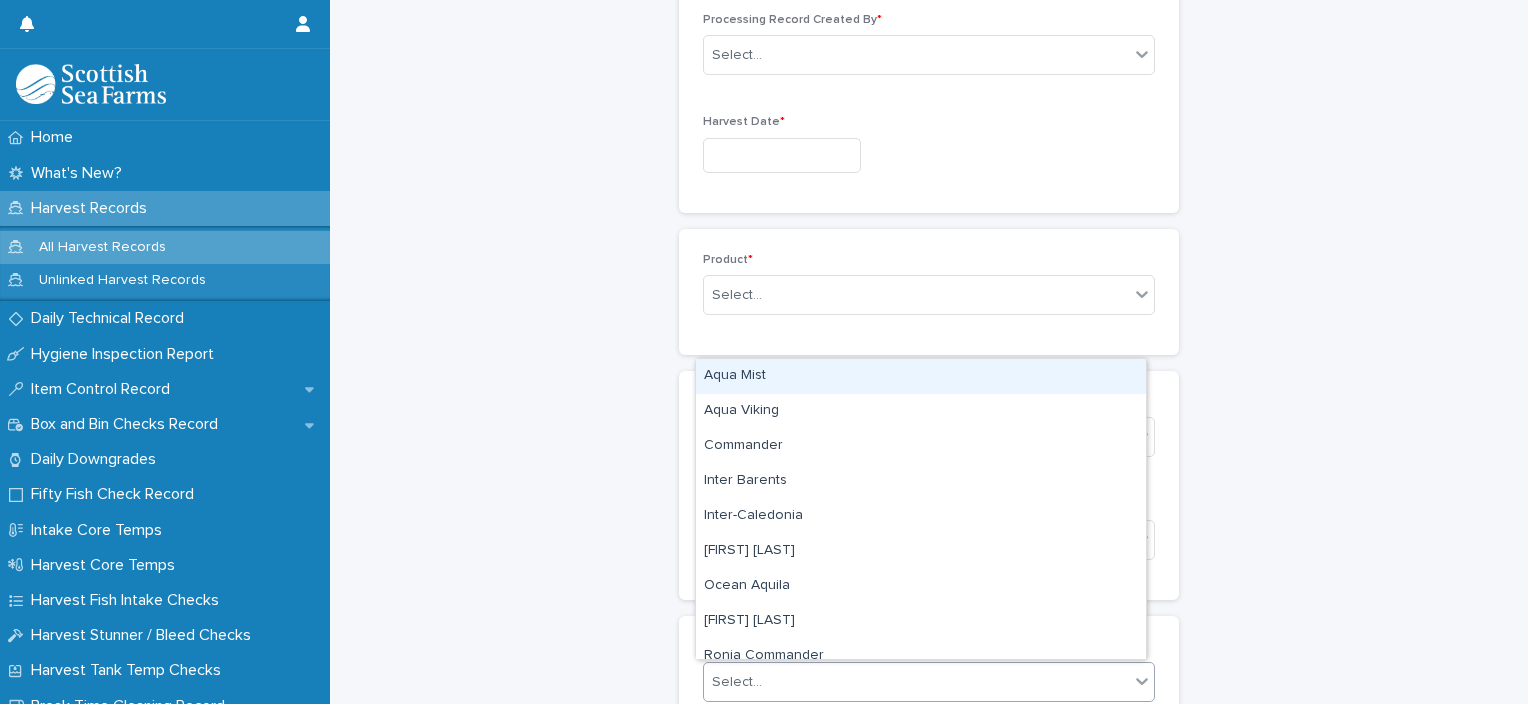 type on "*" 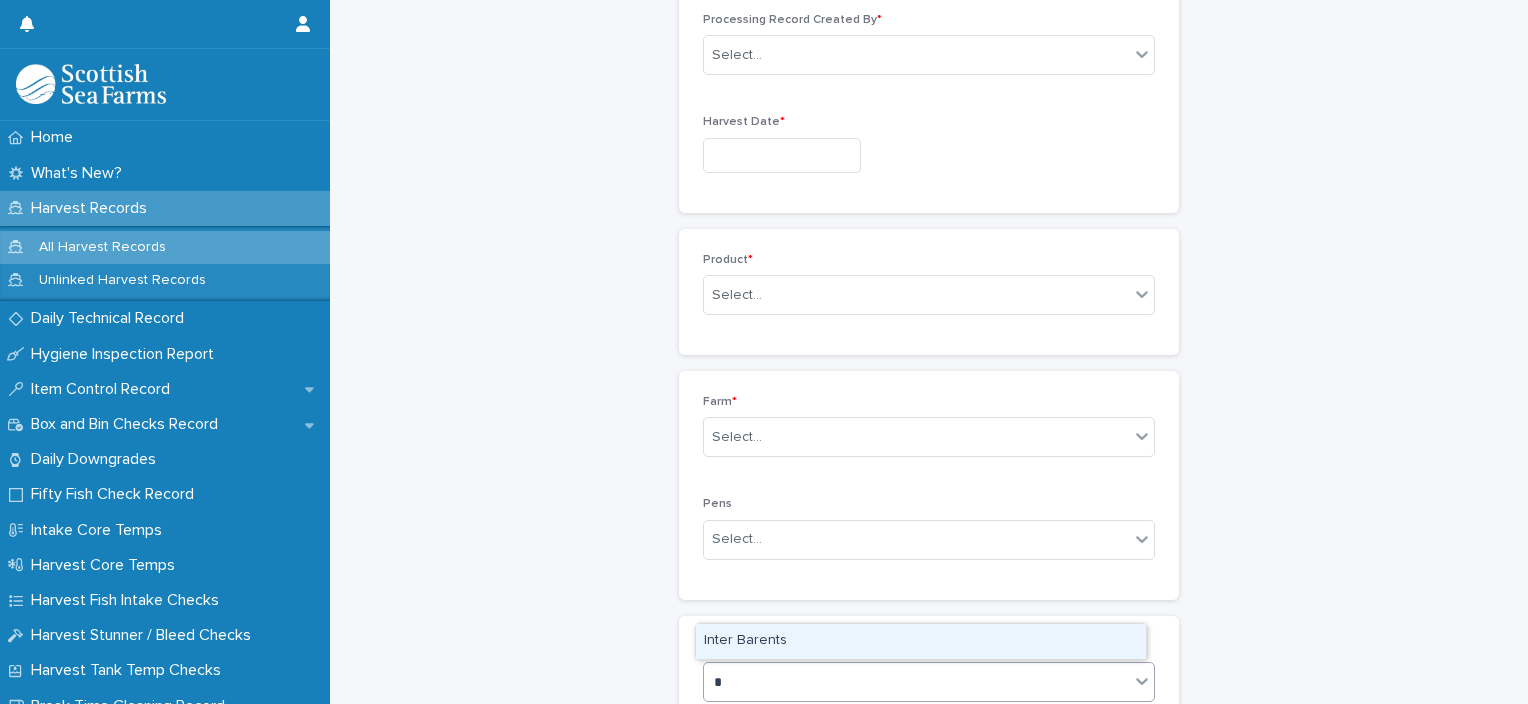 type 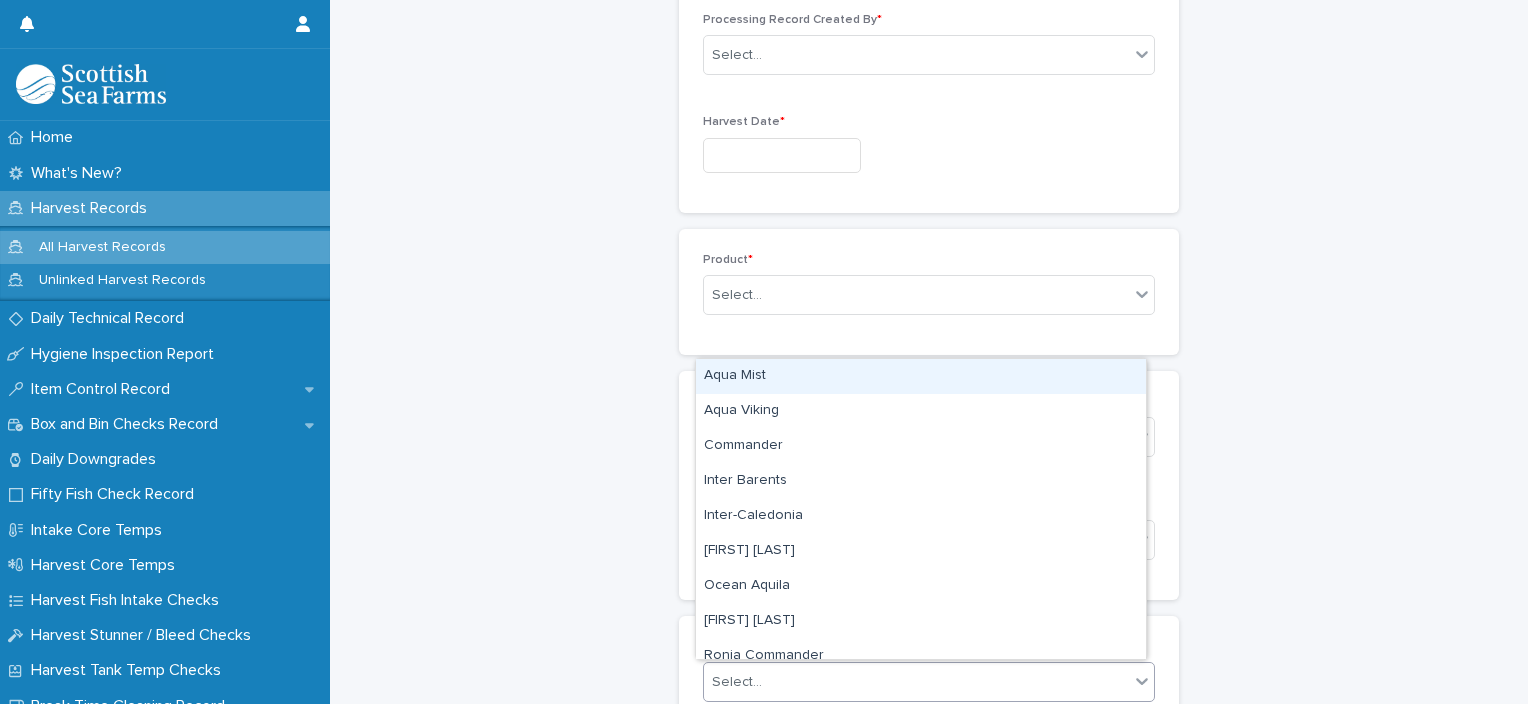 click on "Harvest Records: add new Loading... Saving… Loading... Saving… Loading... Saving… Factory * Select... Processing Record Created By * Select... Harvest Date * Product * Select... Farm * Select... Pens Select... Wellboat   option Aqua Mist focused, 1 of 14. 14 results available. Use Up and Down to choose options, press Enter to select the currently focused option, press Escape to exit the menu, press Tab to select the option and exit the menu. Select... Well Select... Start Time Hrs Select... Start Time Min Select... Sorry, there was an error saving your record. Please try again. Please fill out the required fields above. Save" at bounding box center [929, 456] 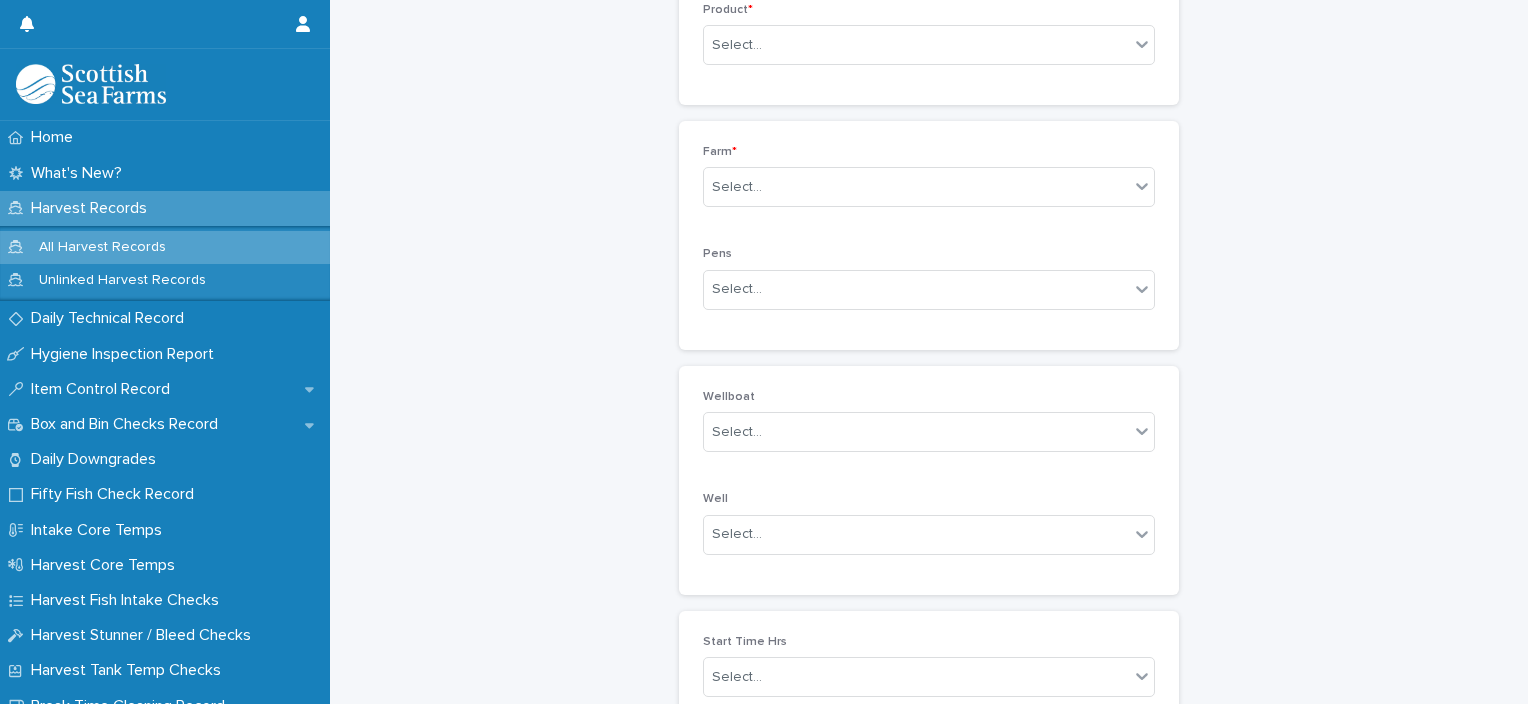 scroll, scrollTop: 476, scrollLeft: 0, axis: vertical 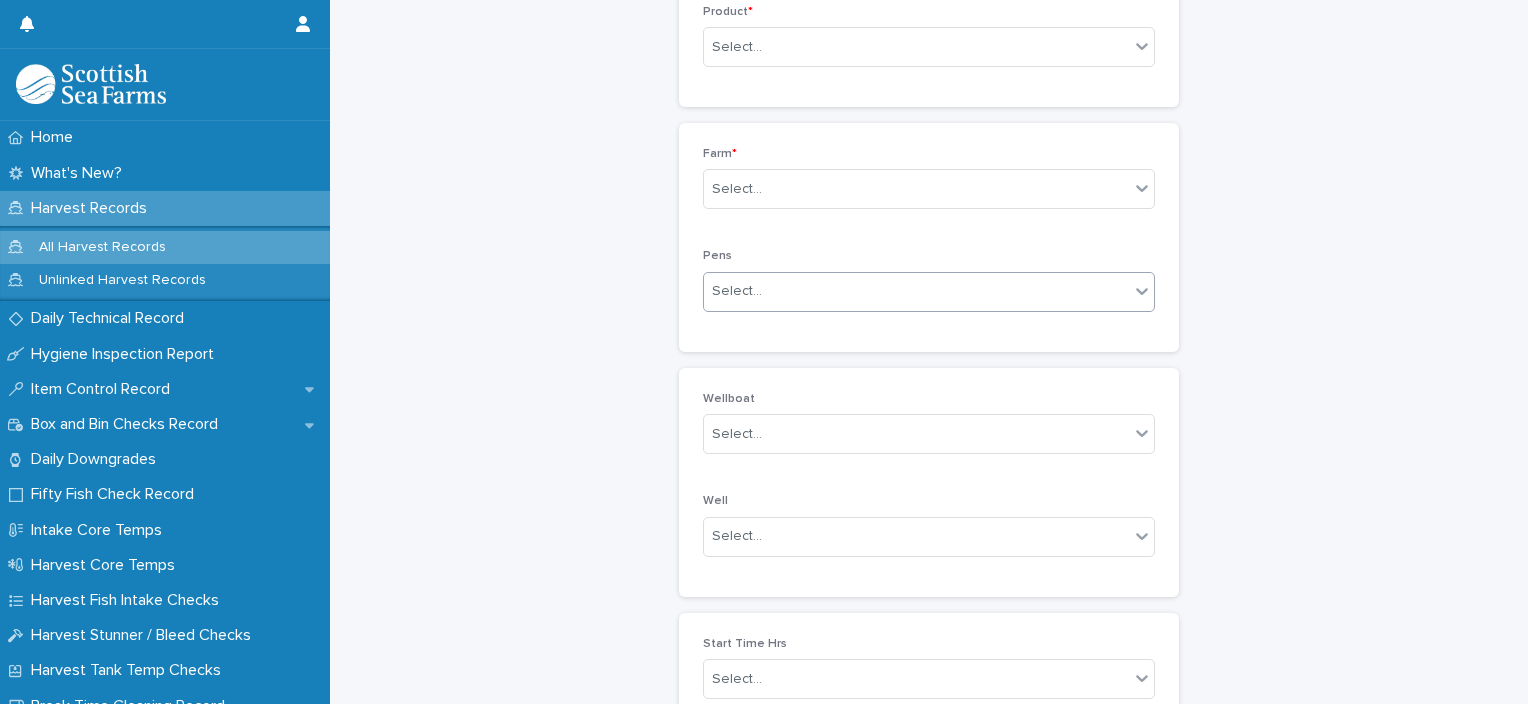 click on "Select..." at bounding box center (916, 291) 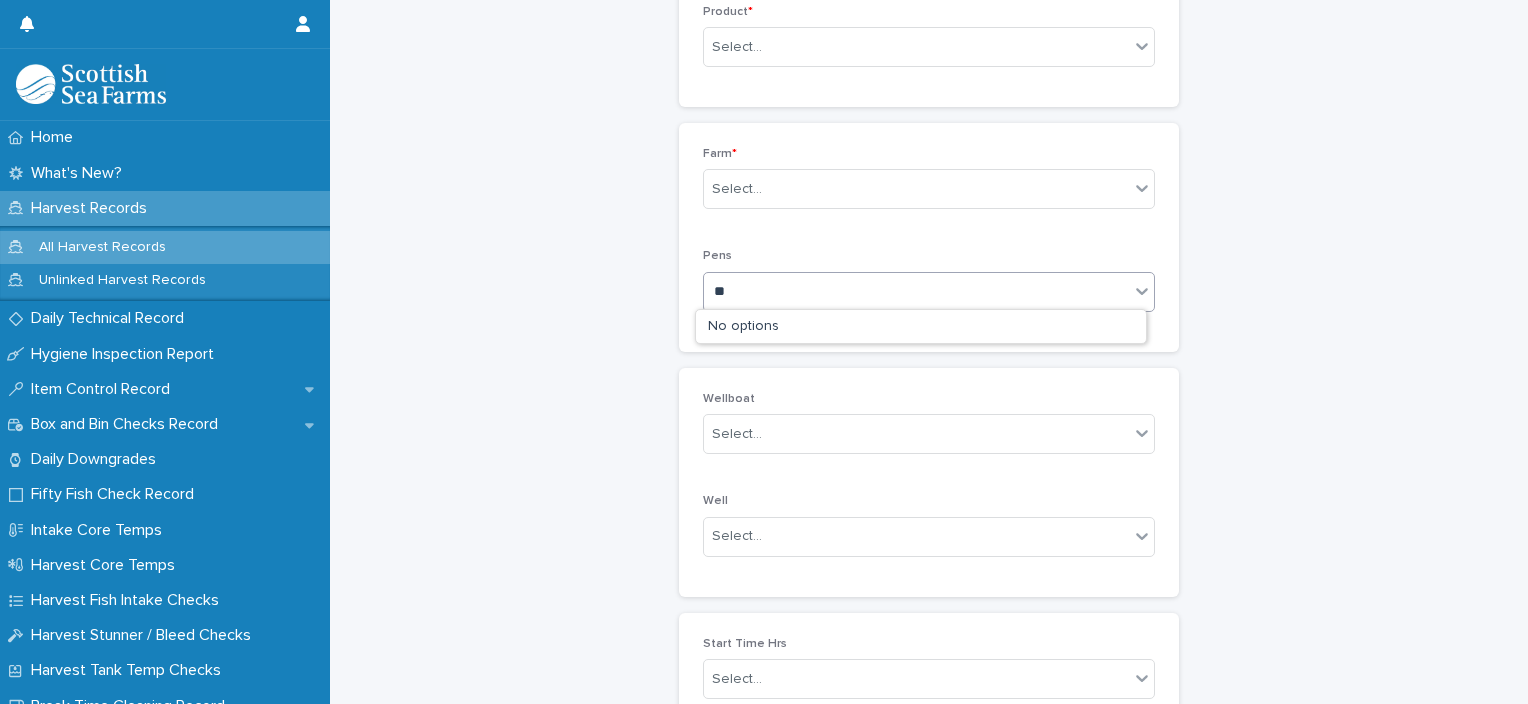type on "*" 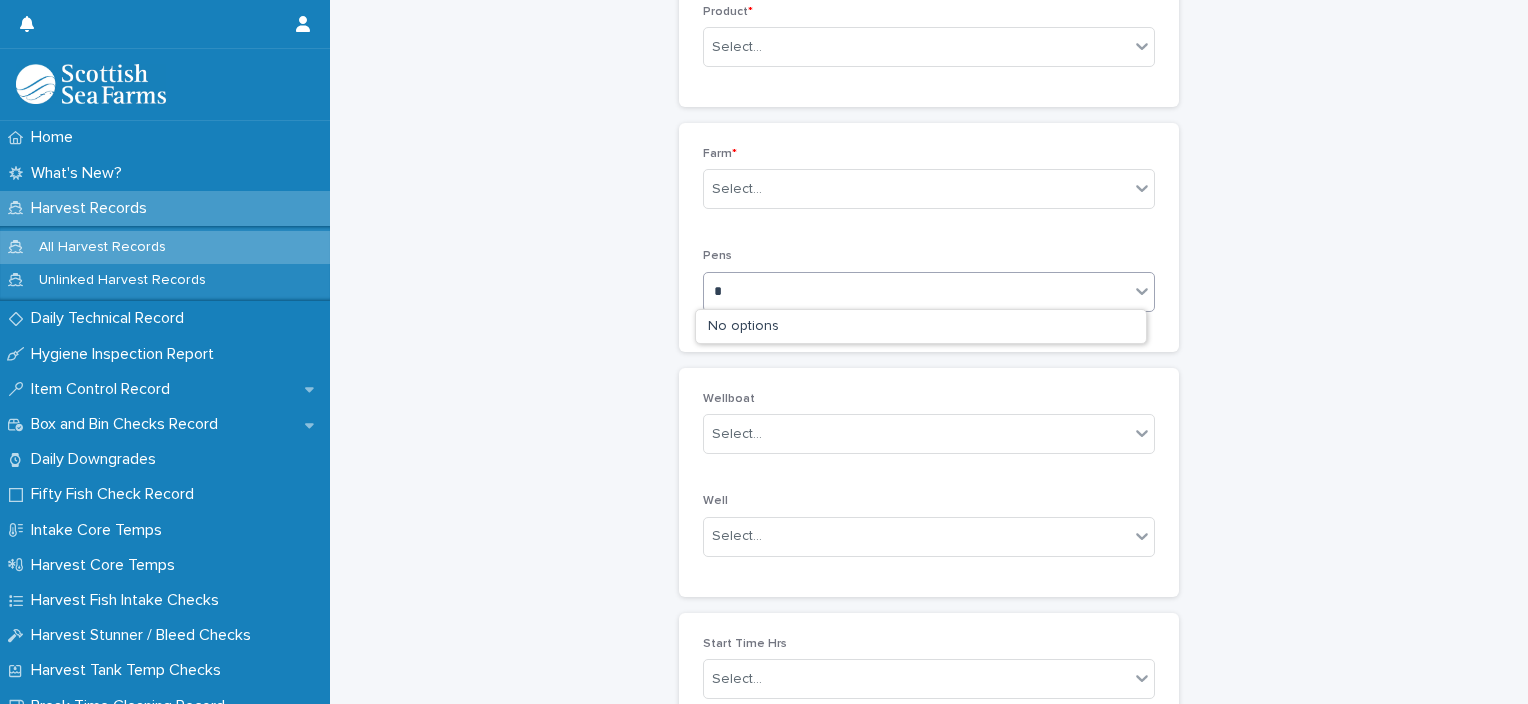 type 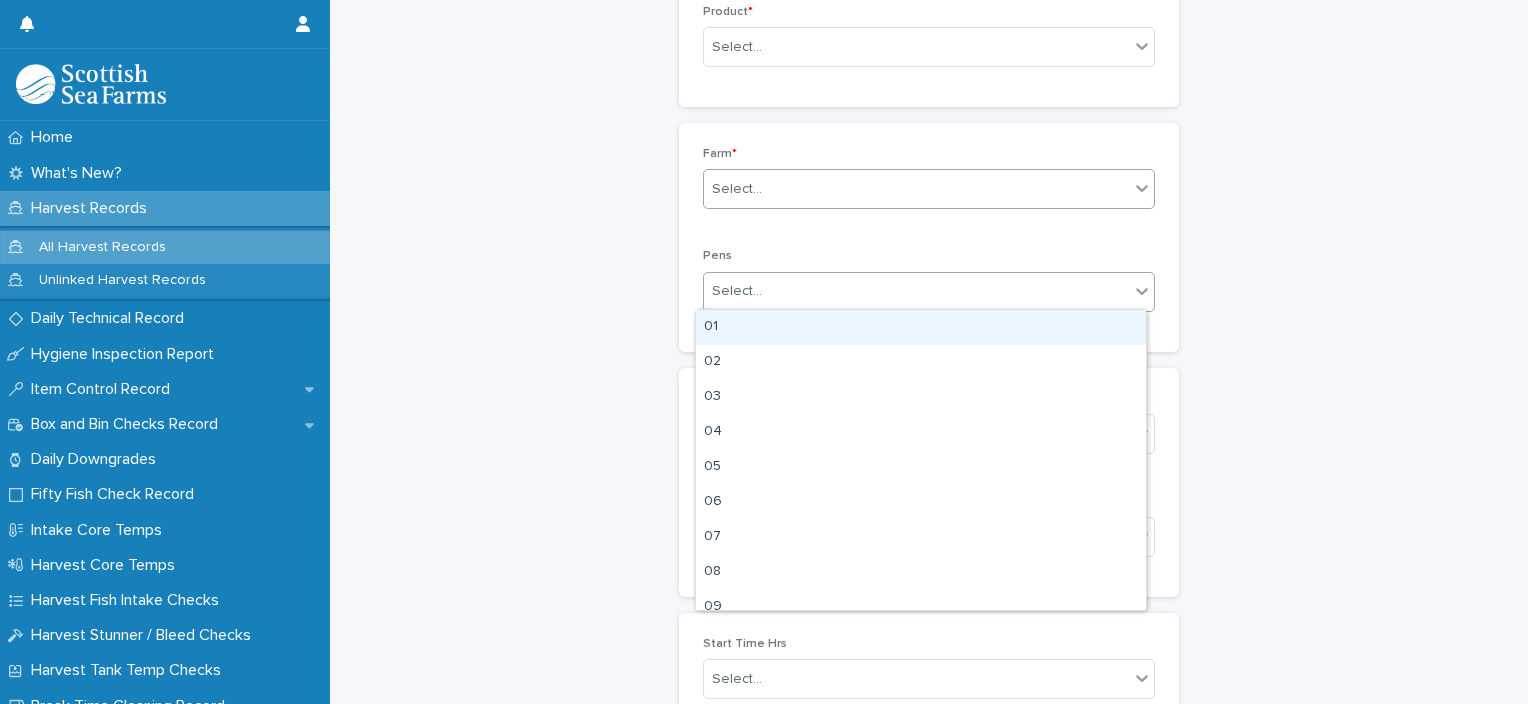click on "Select..." at bounding box center (916, 189) 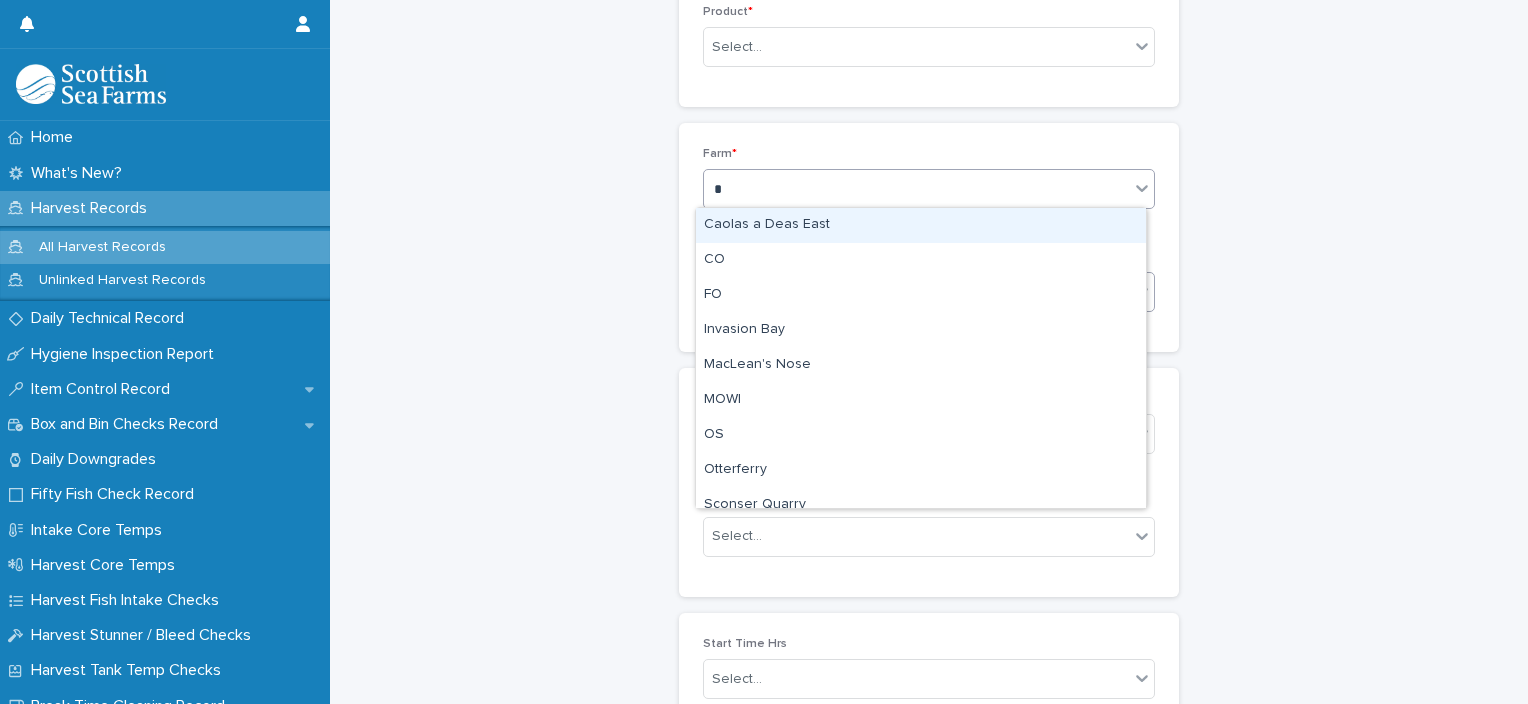 type on "**" 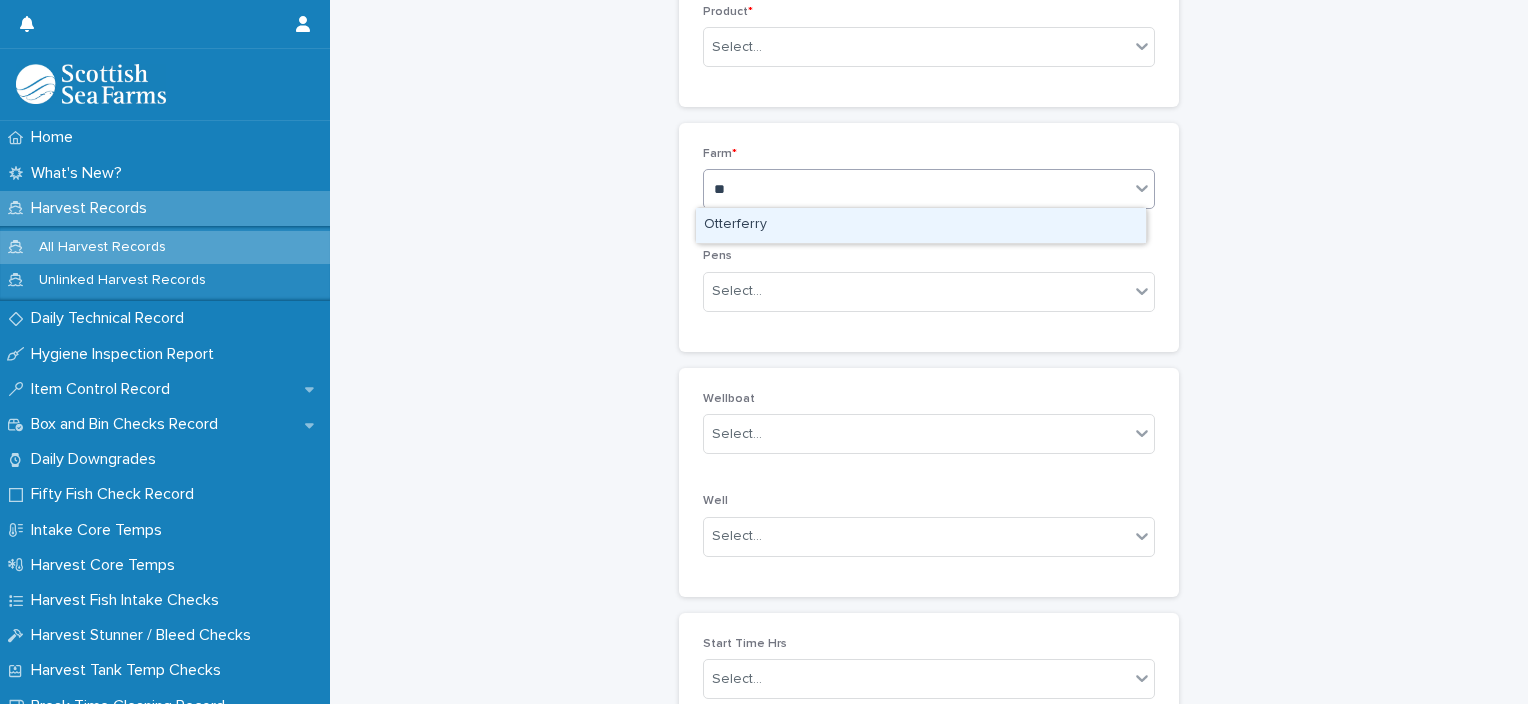 click on "Otterferry" at bounding box center (921, 225) 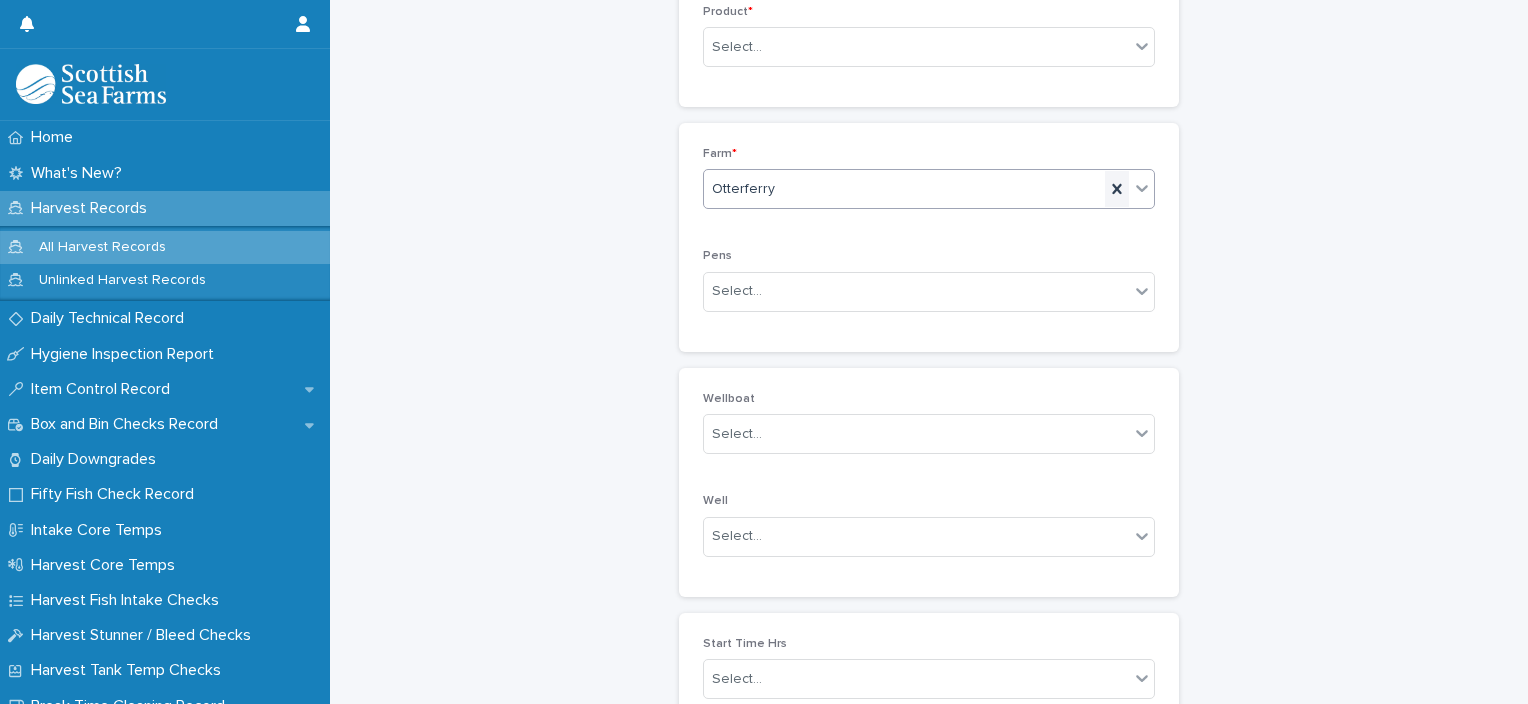 click 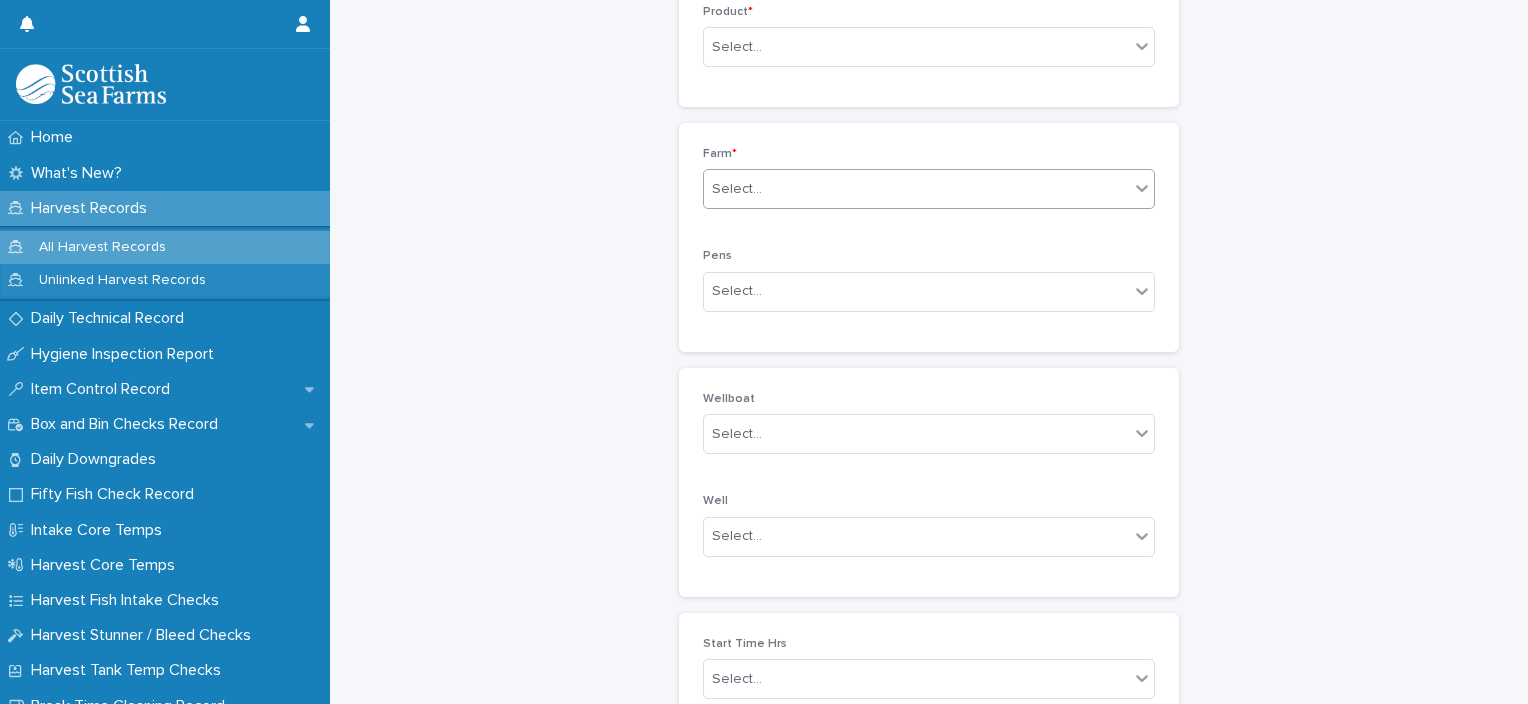 click on "Harvest Records" at bounding box center (165, 208) 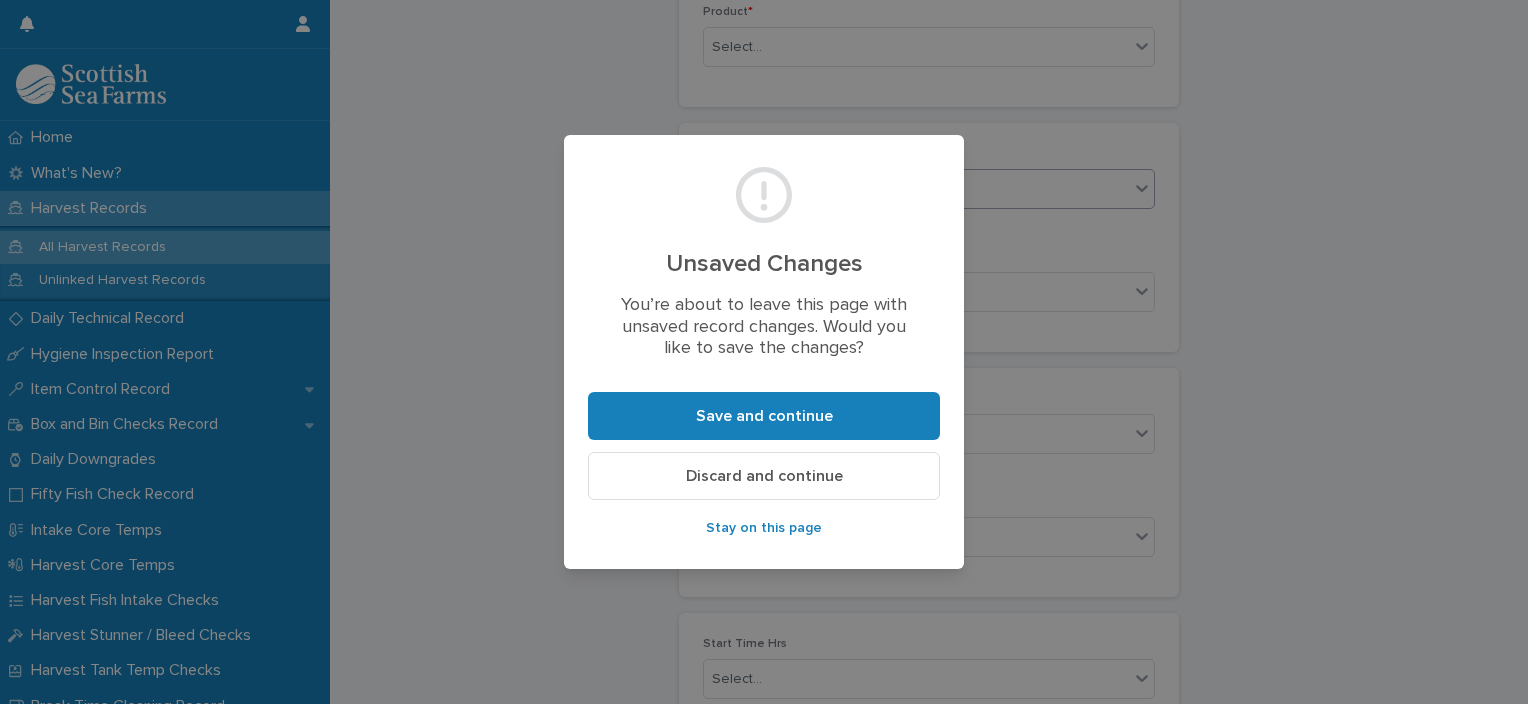 click on "Discard and continue" at bounding box center (764, 476) 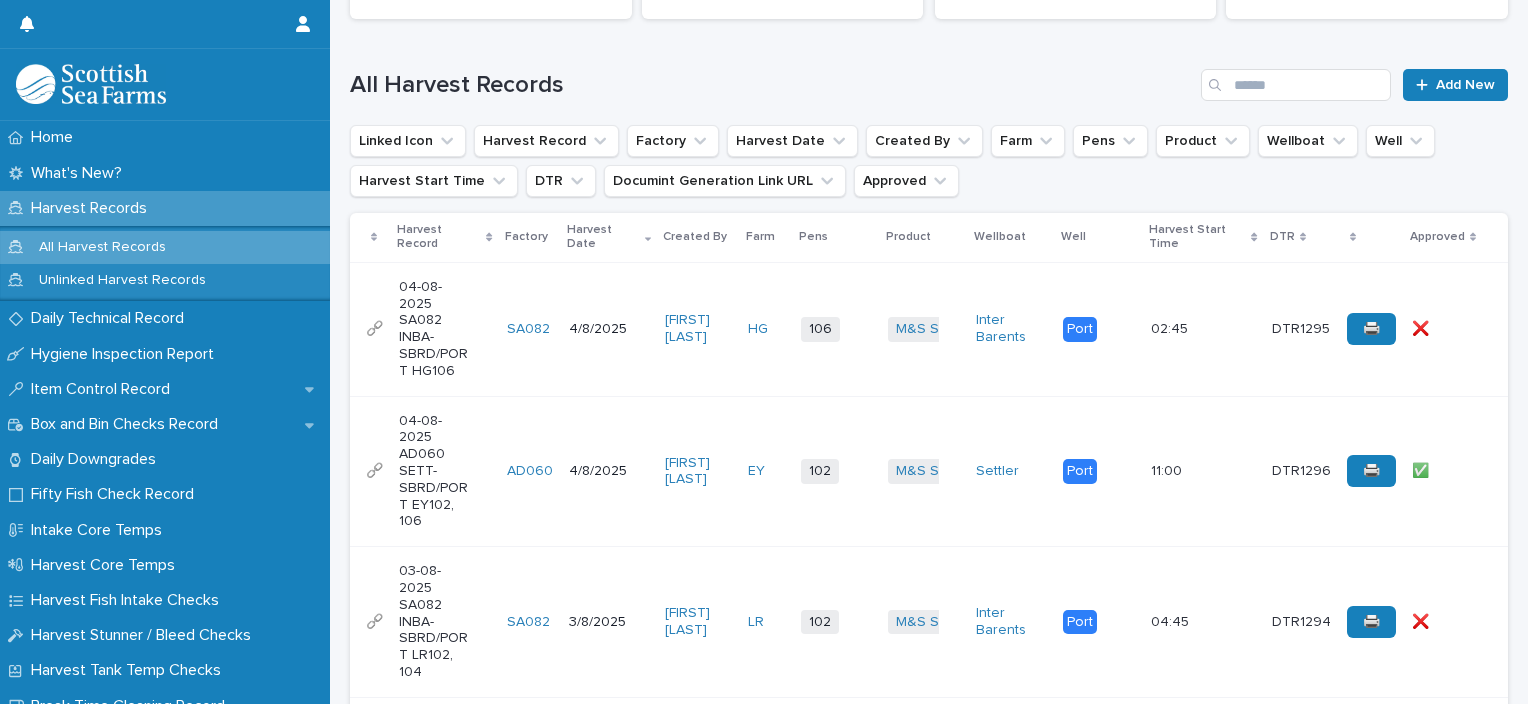 scroll, scrollTop: 0, scrollLeft: 0, axis: both 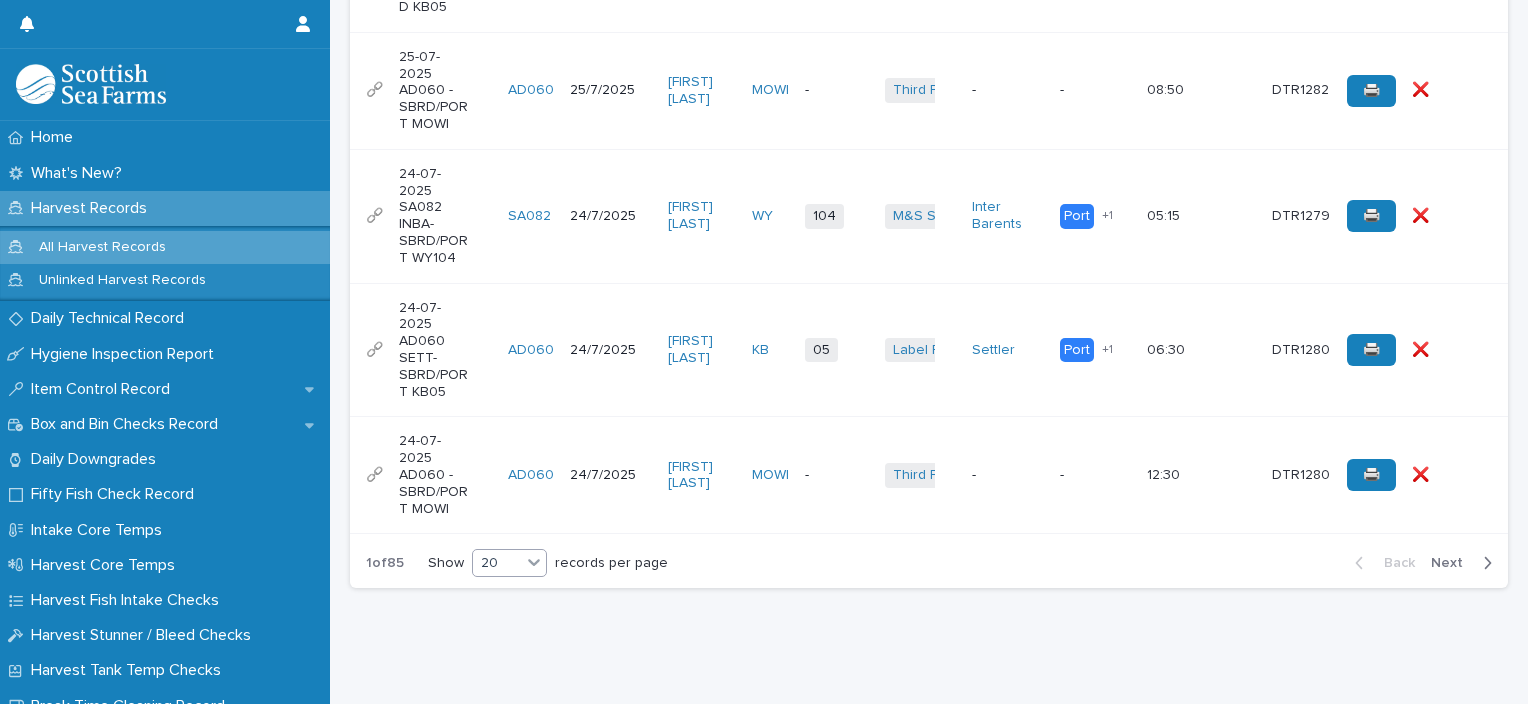 click 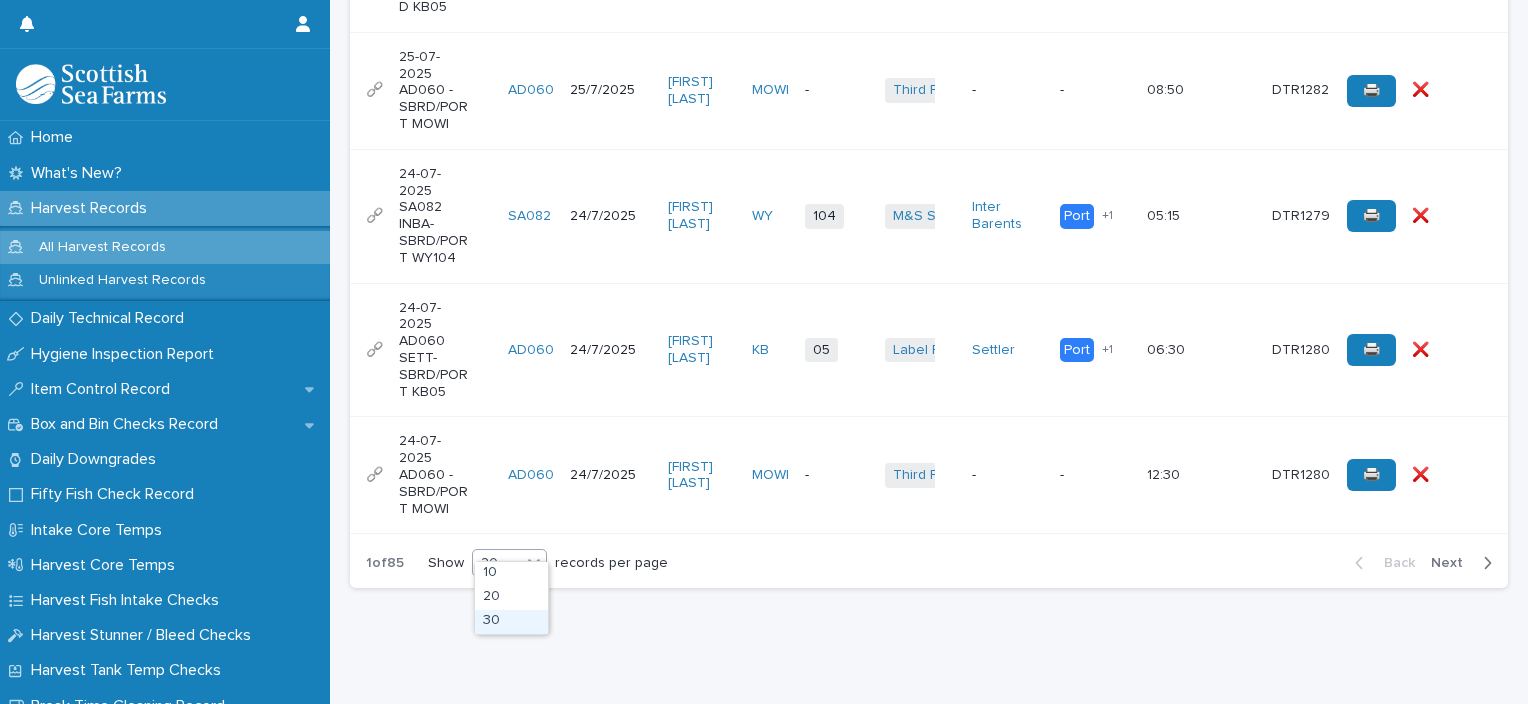 drag, startPoint x: 525, startPoint y: 581, endPoint x: 512, endPoint y: 620, distance: 41.109608 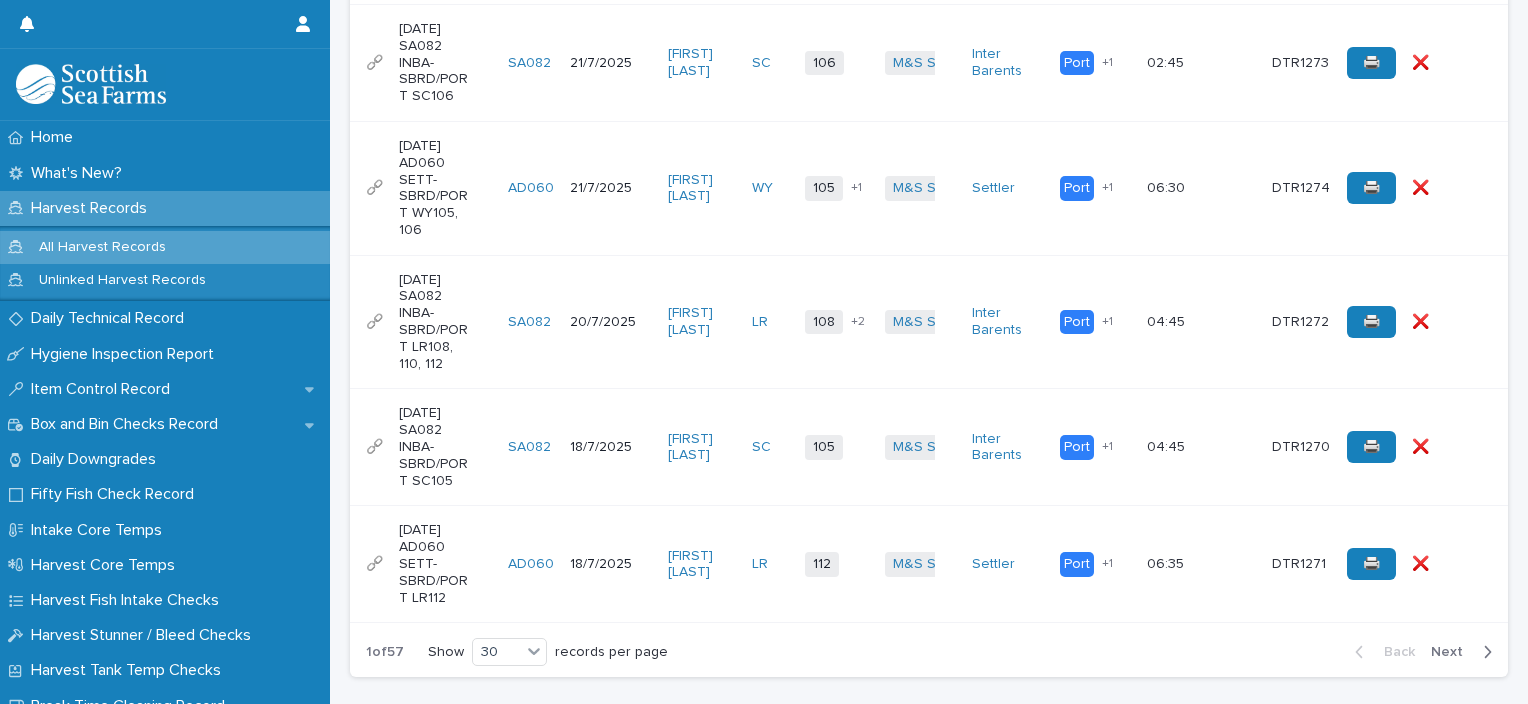 scroll, scrollTop: 4193, scrollLeft: 0, axis: vertical 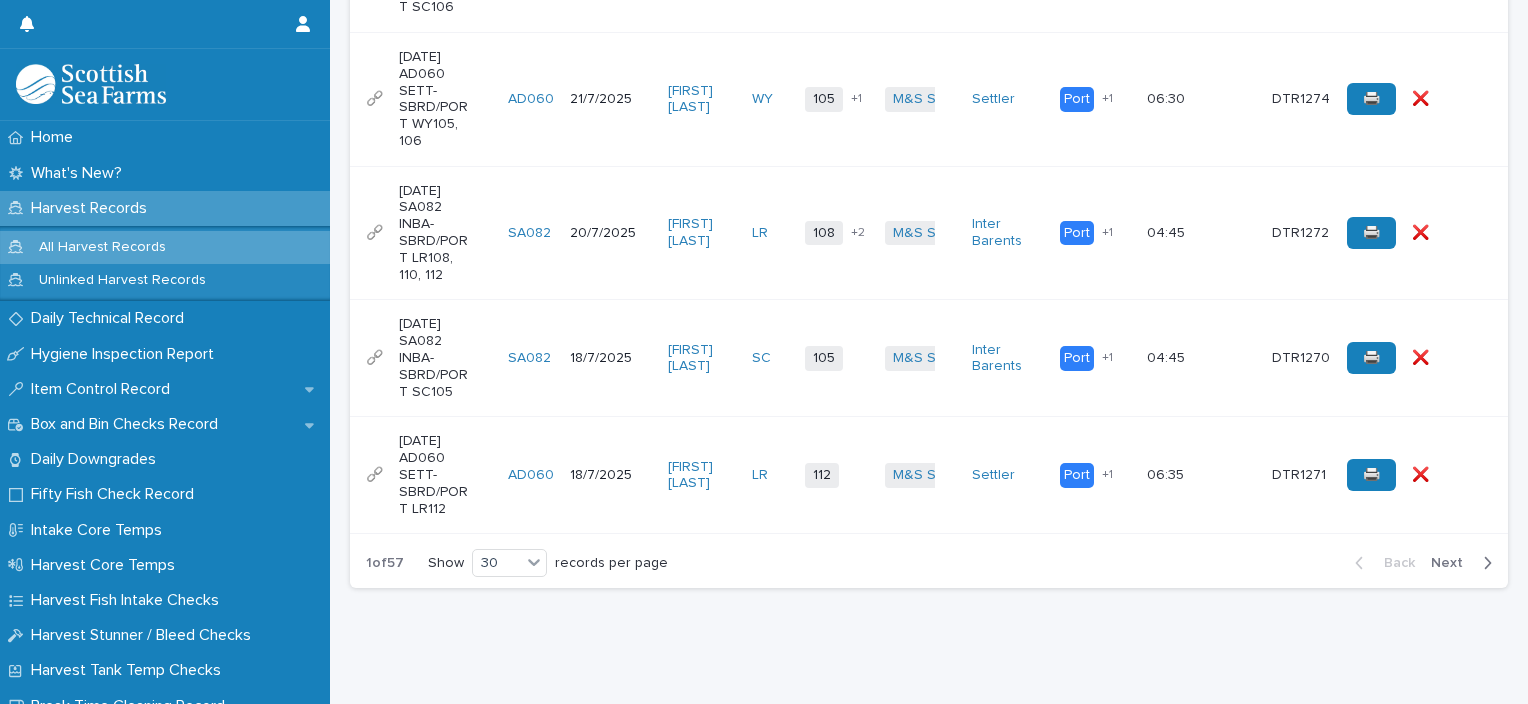 click on "Back Next" at bounding box center (1423, 563) 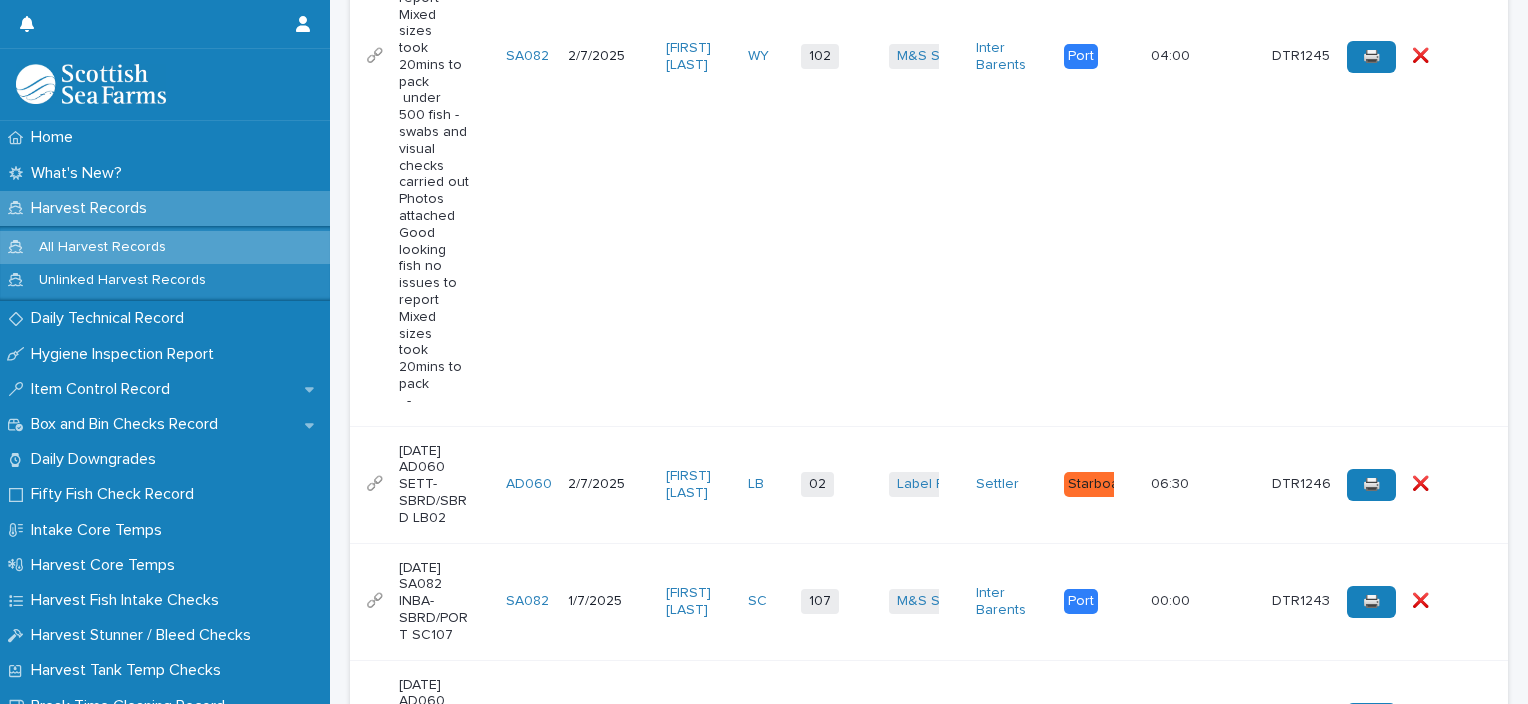 scroll, scrollTop: 4059, scrollLeft: 0, axis: vertical 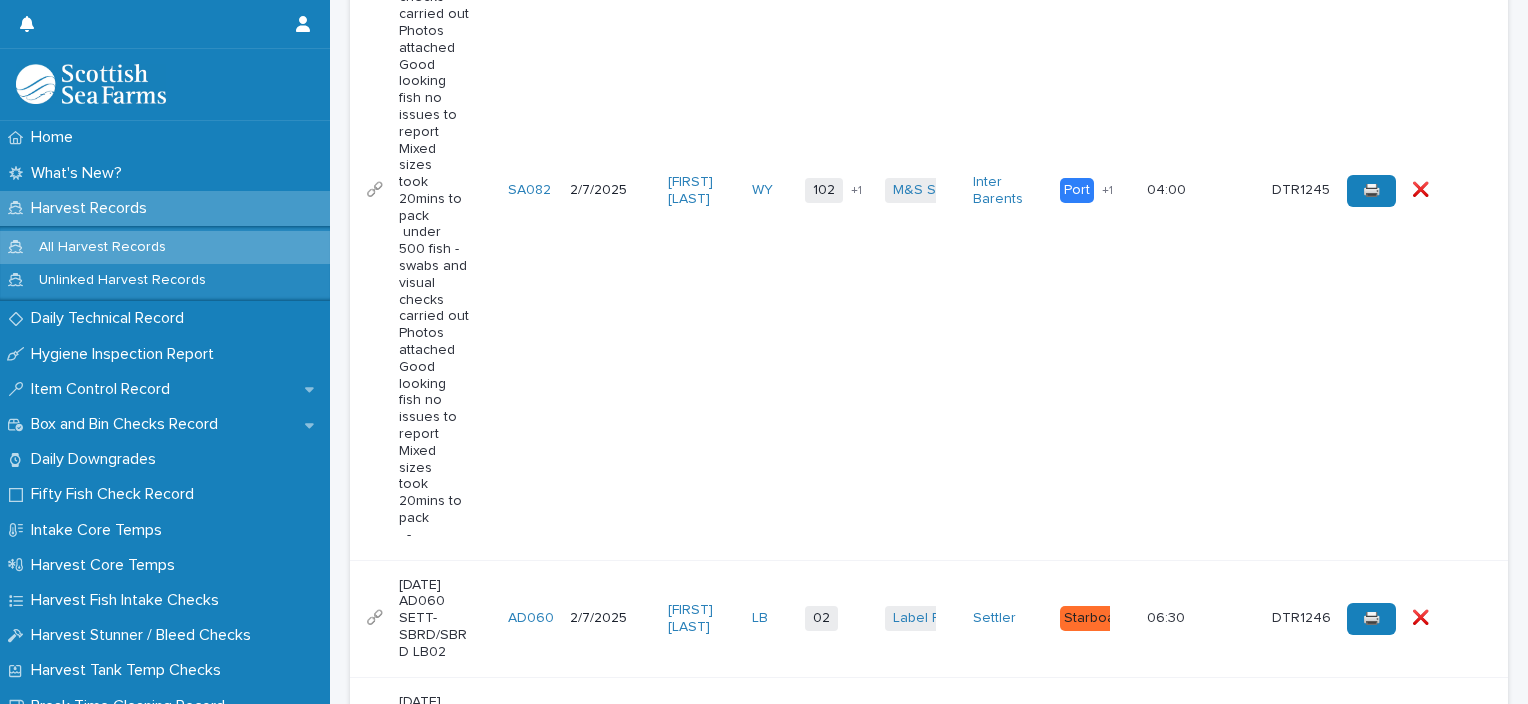 click on "Next" at bounding box center (1453, 941) 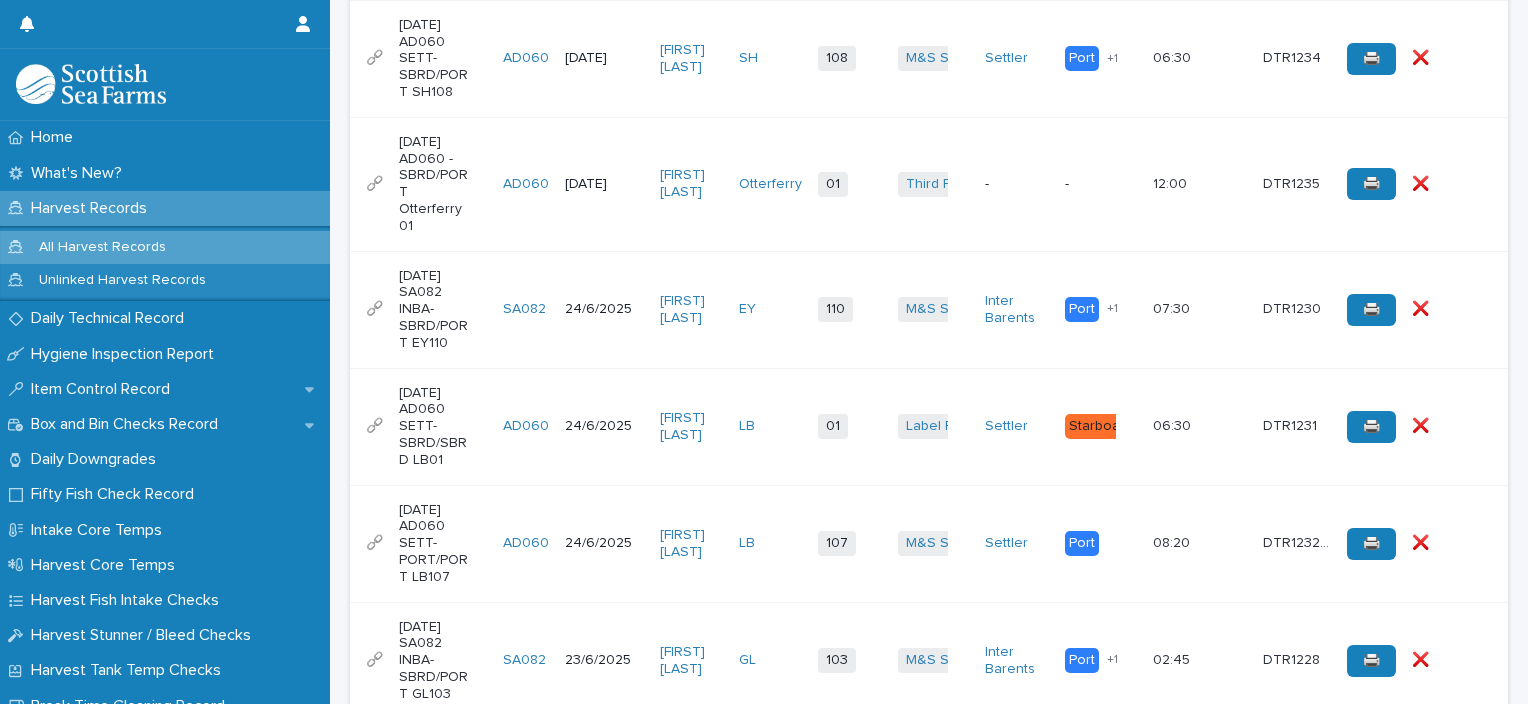 scroll, scrollTop: 1996, scrollLeft: 0, axis: vertical 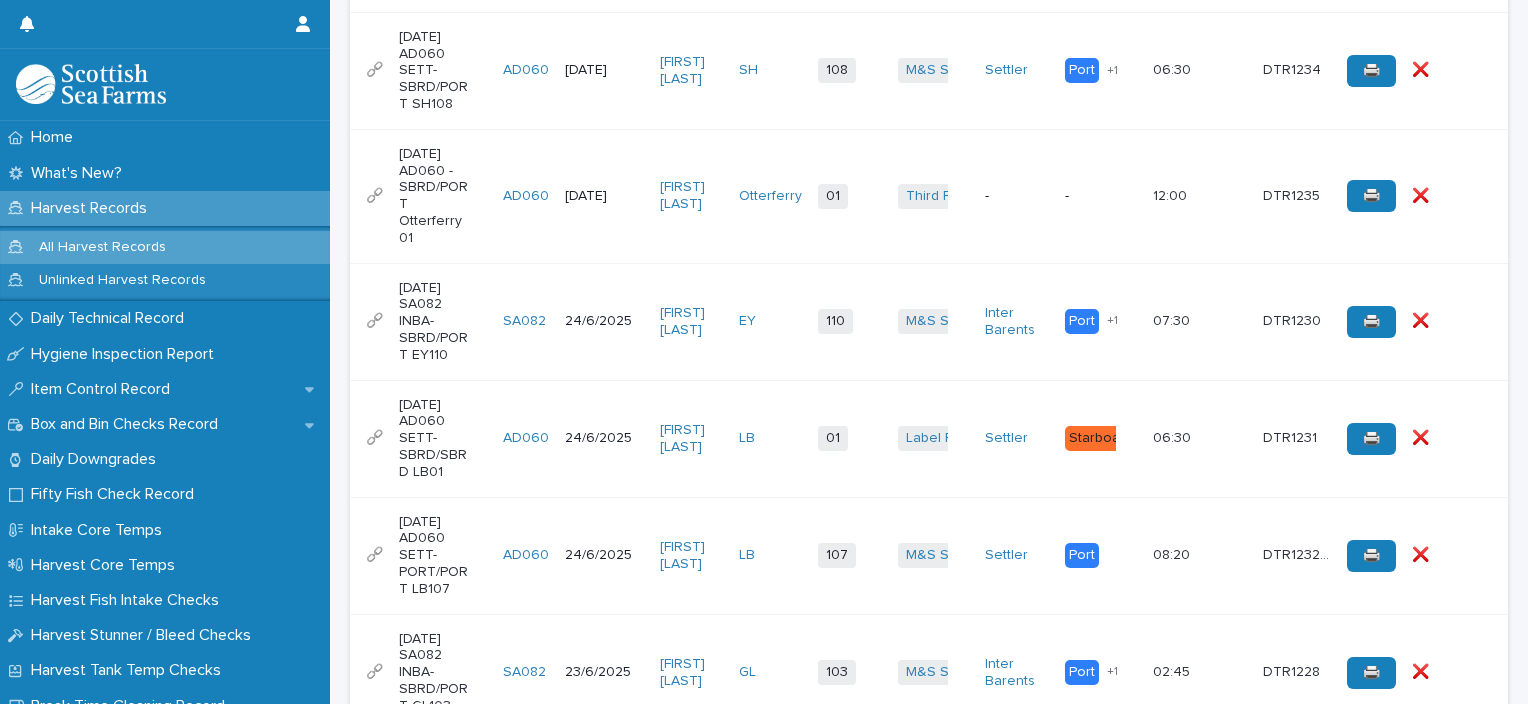 click on "01 + 0" at bounding box center [850, 196] 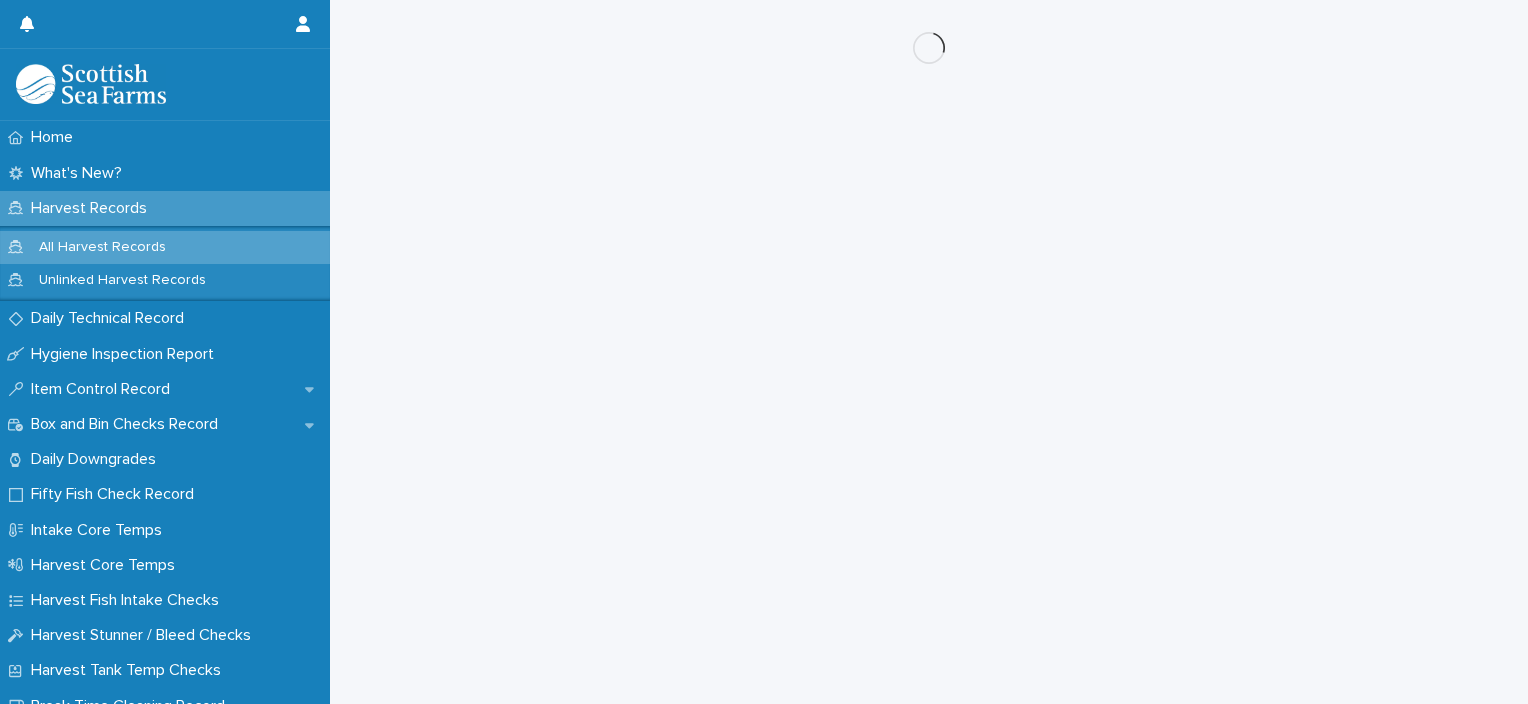 scroll, scrollTop: 0, scrollLeft: 0, axis: both 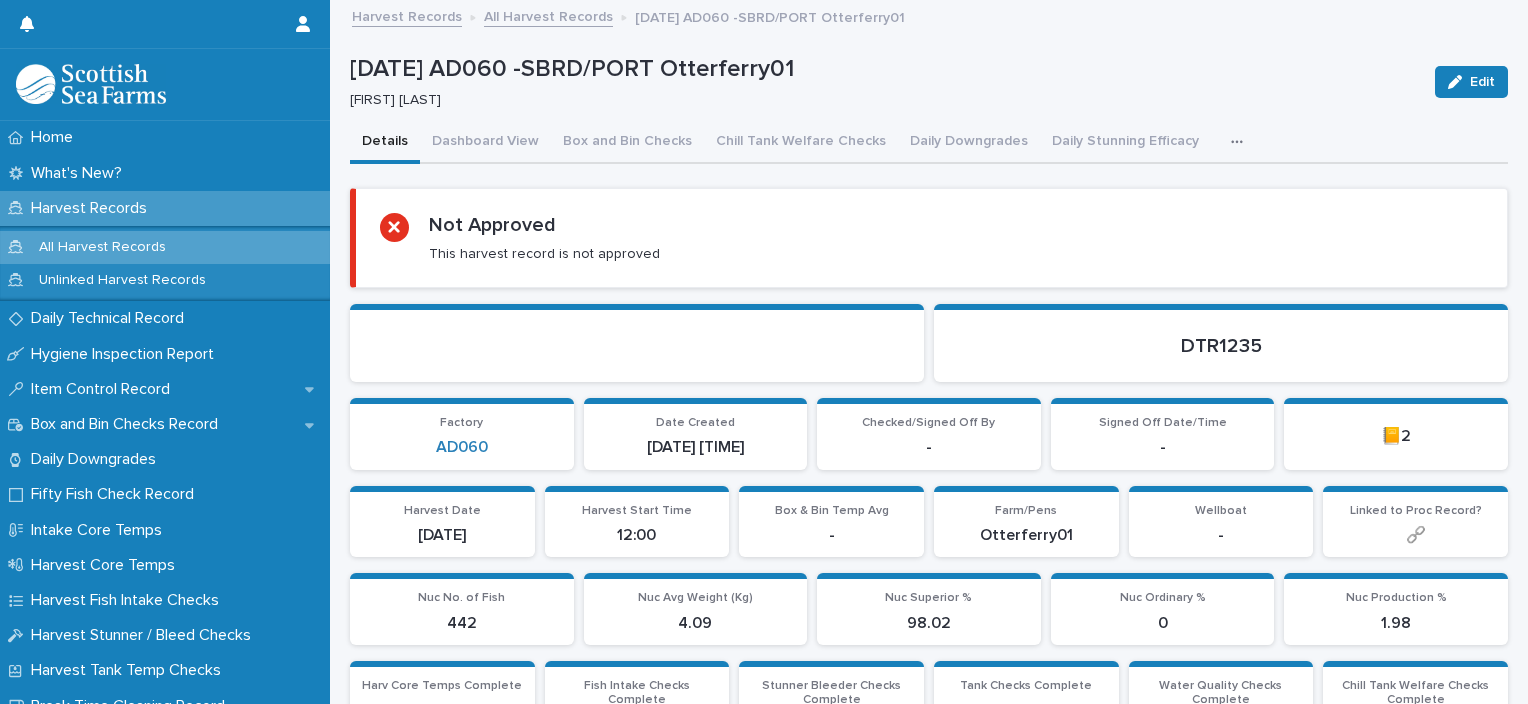 click 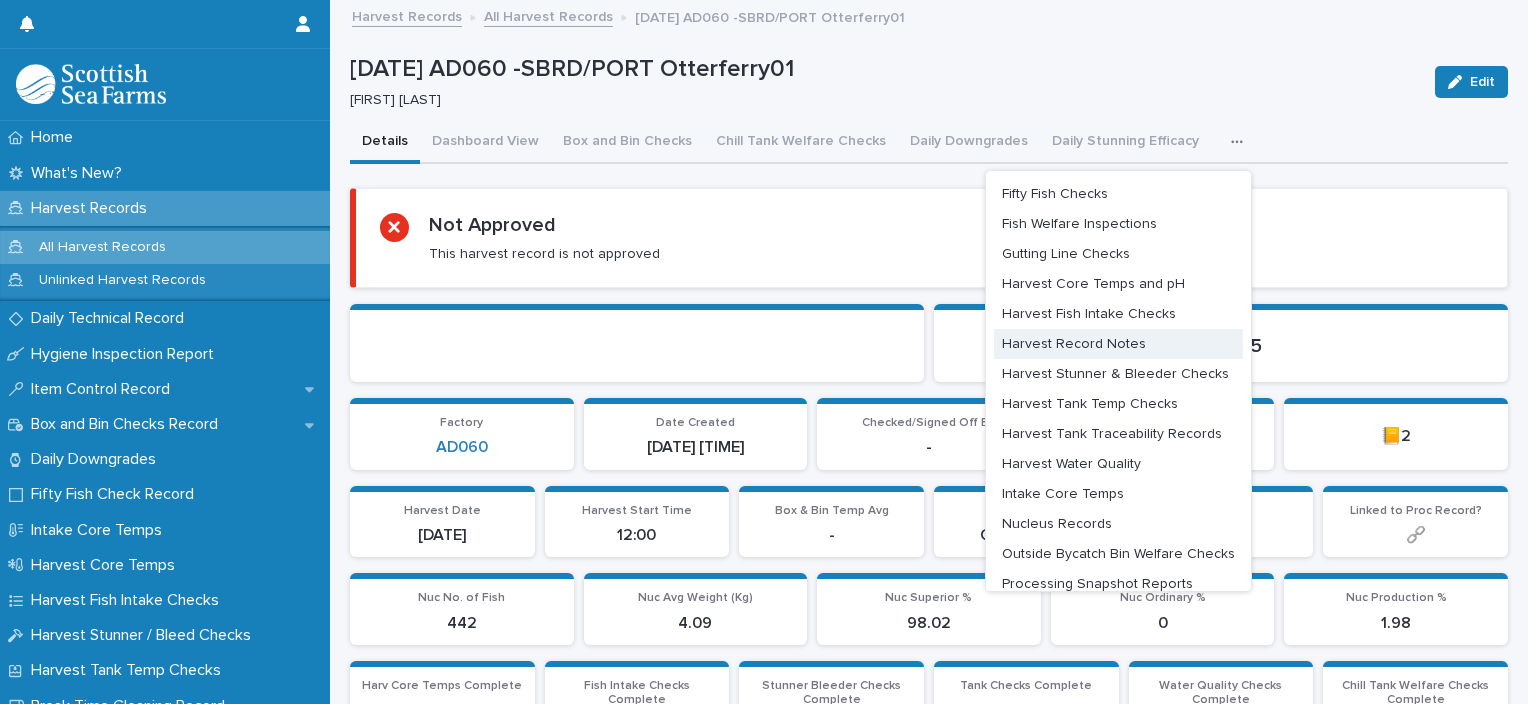 click on "Harvest Record Notes" at bounding box center [1074, 344] 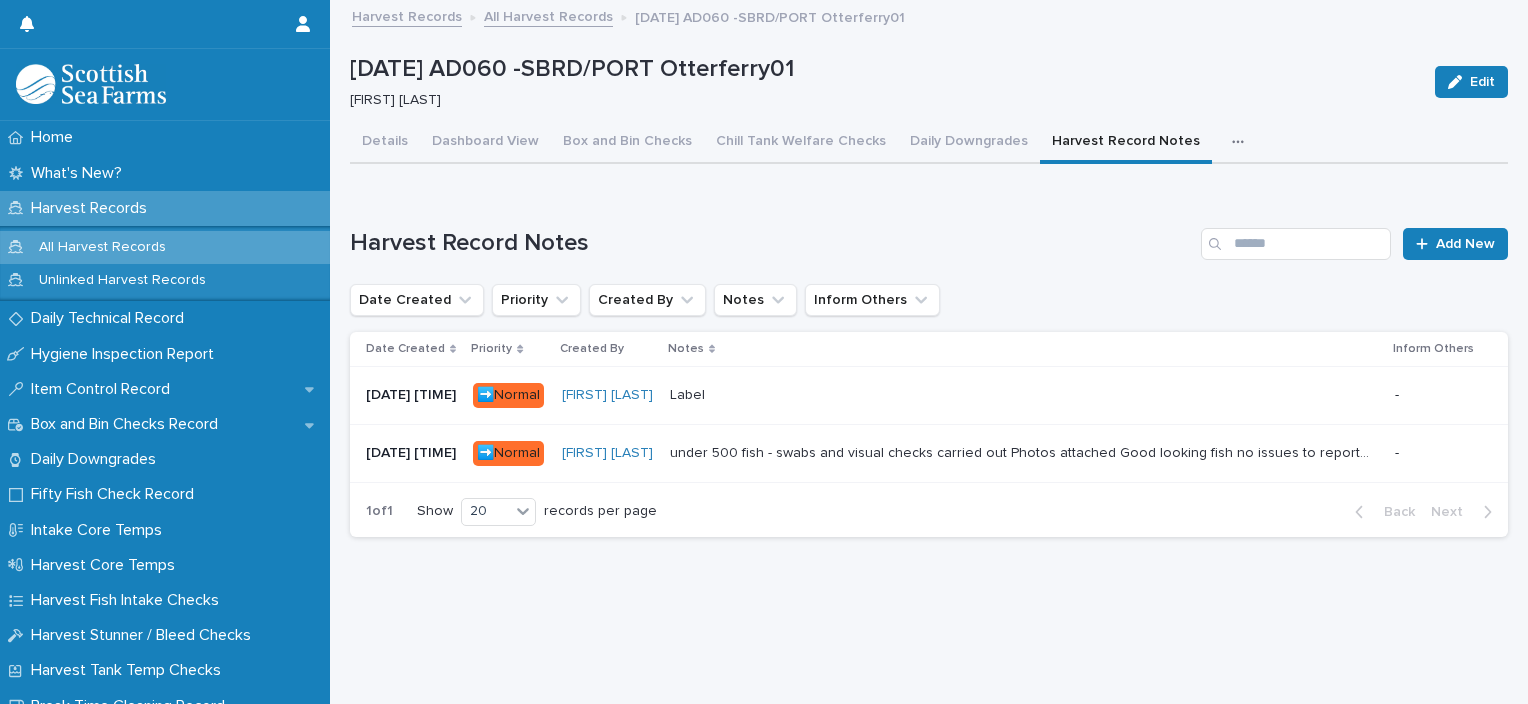 click at bounding box center (1020, 395) 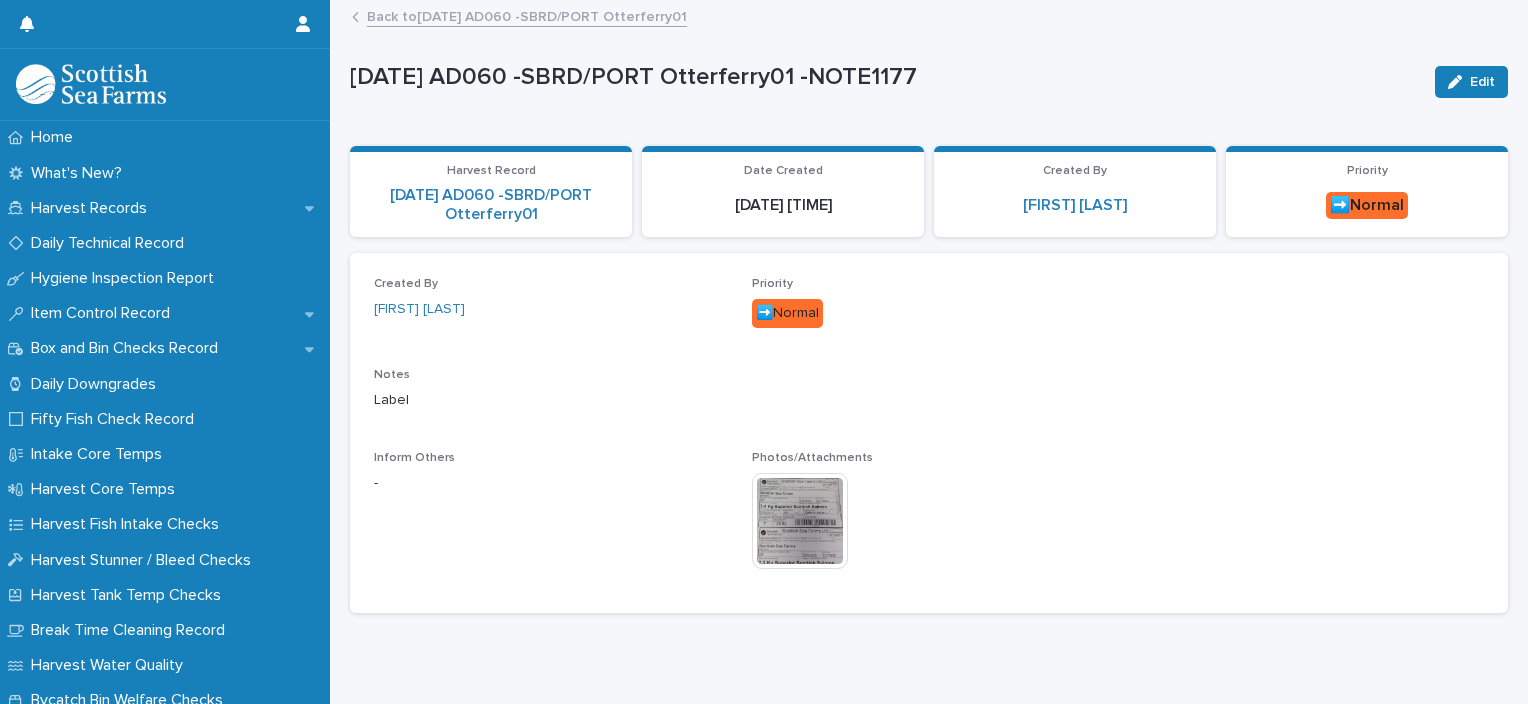 click at bounding box center (800, 521) 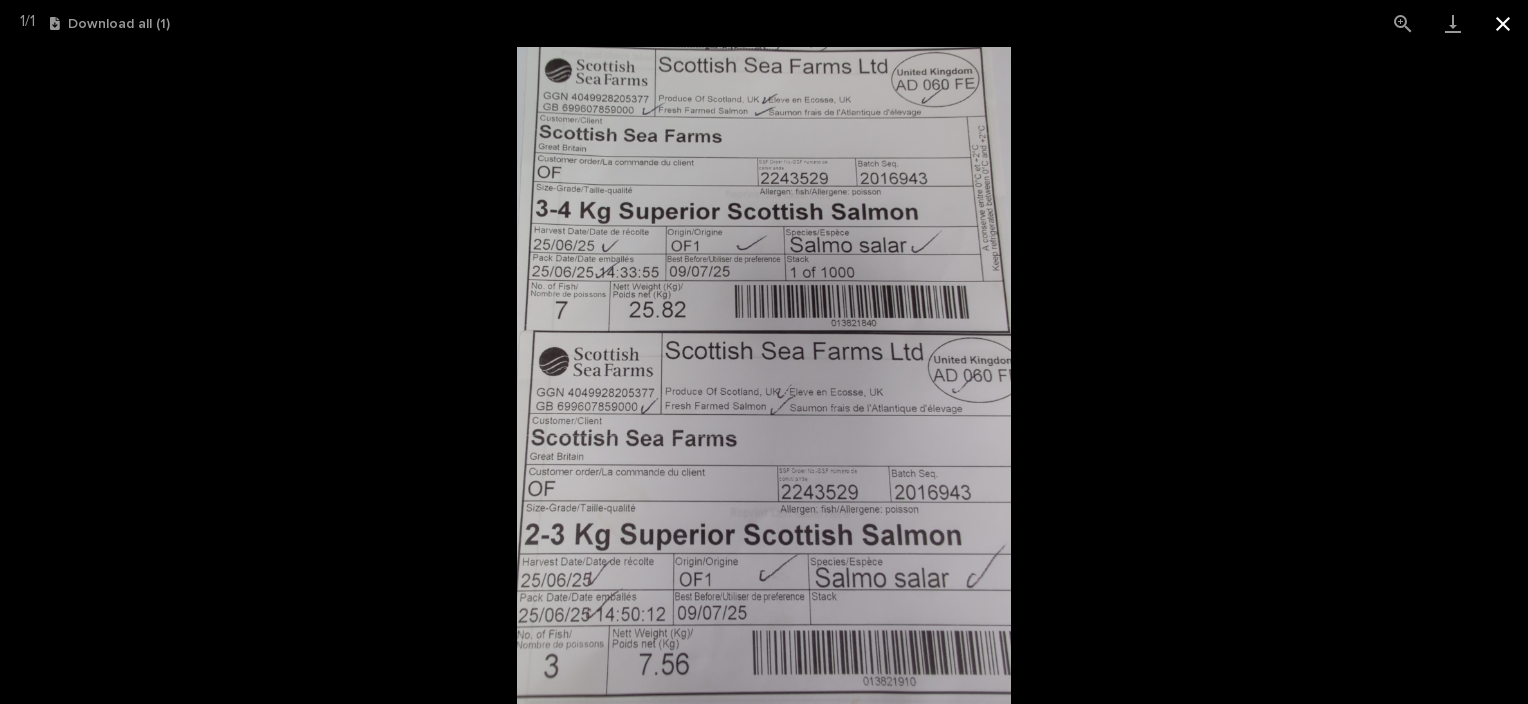 click at bounding box center [1503, 23] 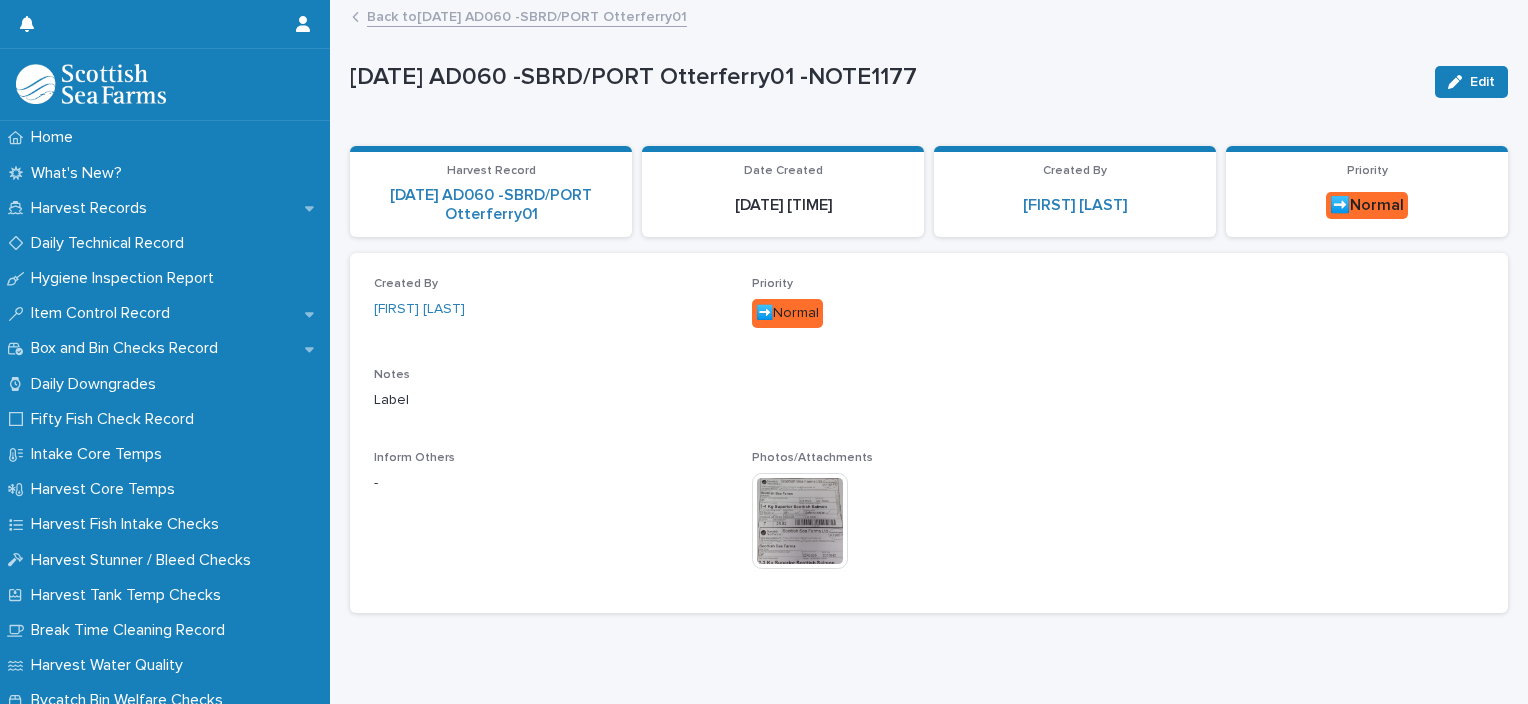 click on "Back to  [DATE] AD060 -SBRD/PORT Otterferry01" at bounding box center (527, 15) 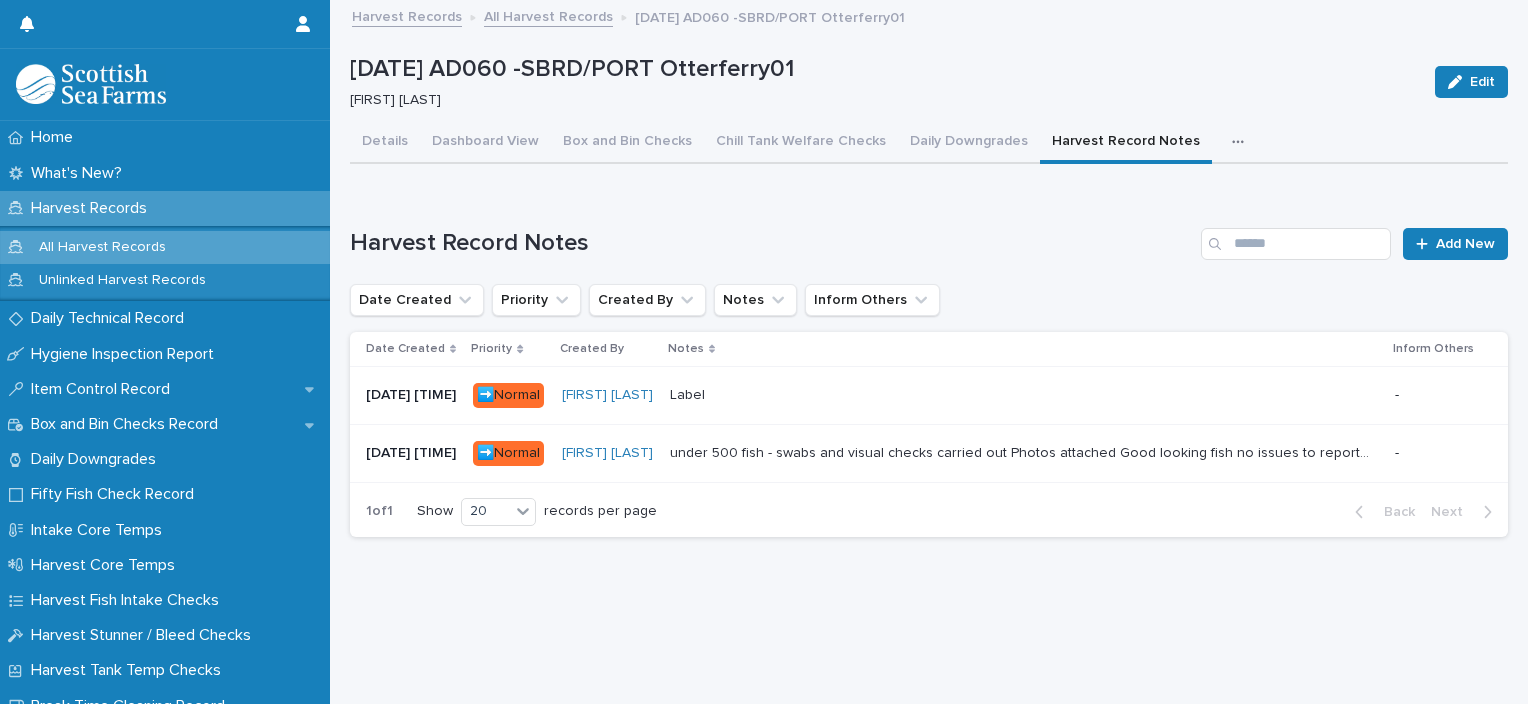 click on "under 500 fish - swabs and visual checks carried out Photos attached
Good looking fish no issues to report
Mixed sizes
took 20mins to pack
under 500 fish - swabs and visual checks carried out Photos attached
Good looking fish no issues to report
Mixed sizes
took 20mins to pack" at bounding box center [1024, 453] 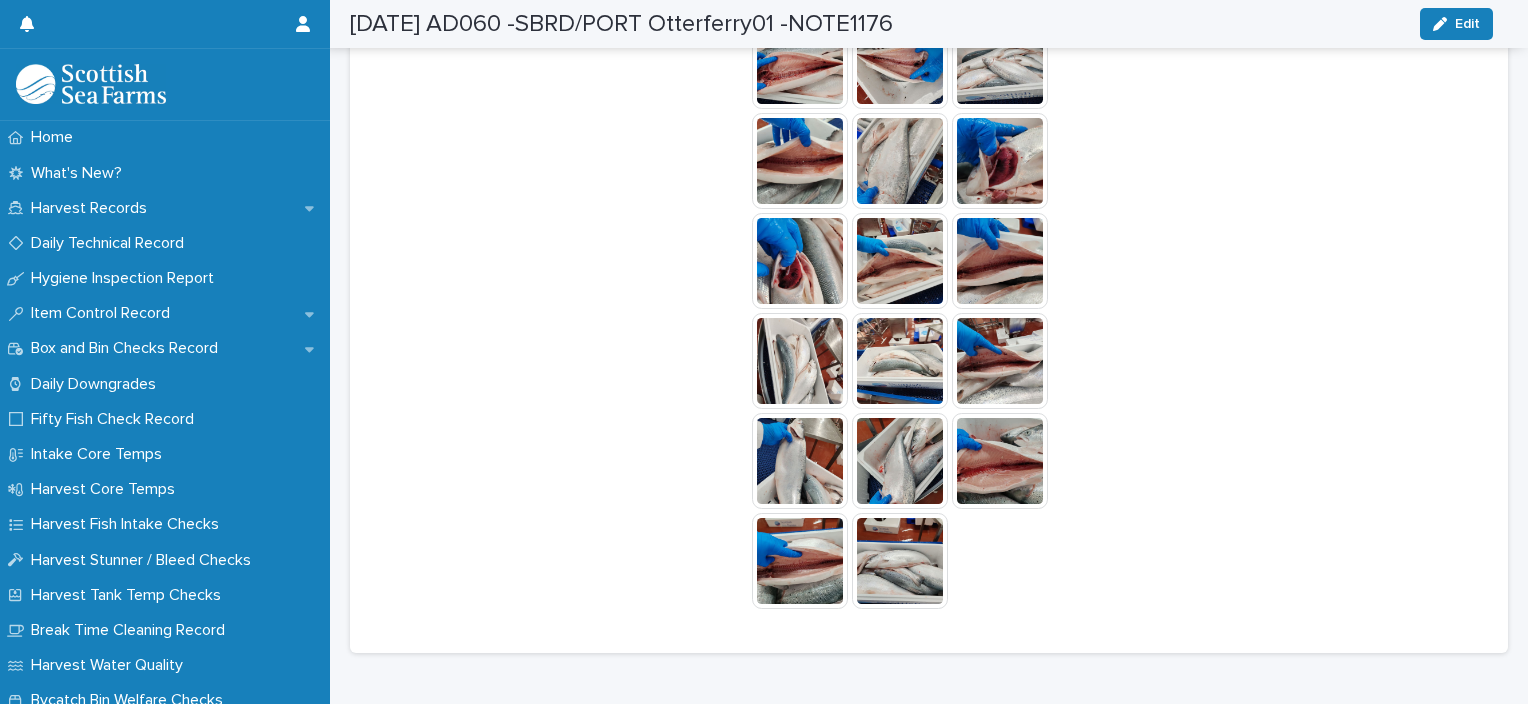 scroll, scrollTop: 1632, scrollLeft: 0, axis: vertical 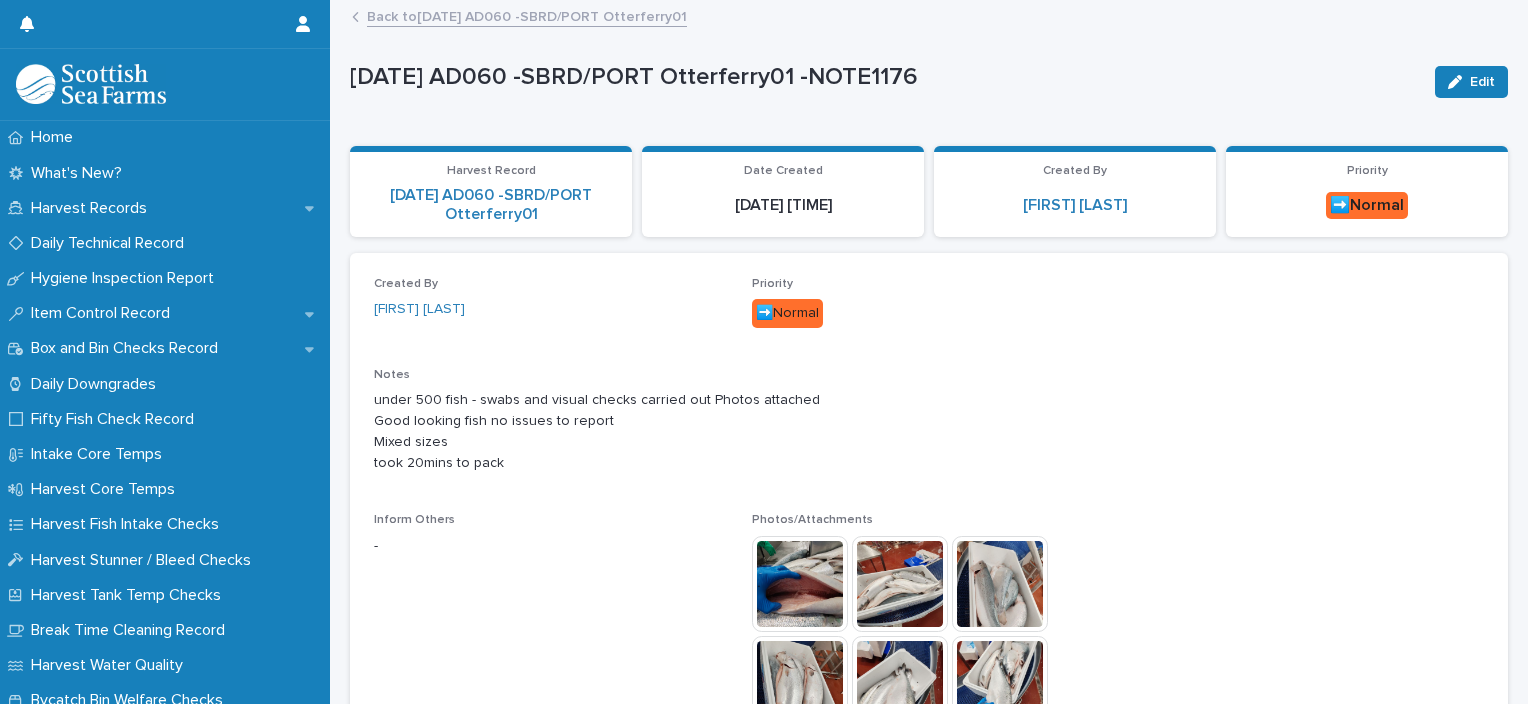 click on "Back to  [DATE] AD060 -SBRD/PORT Otterferry01" at bounding box center [527, 15] 